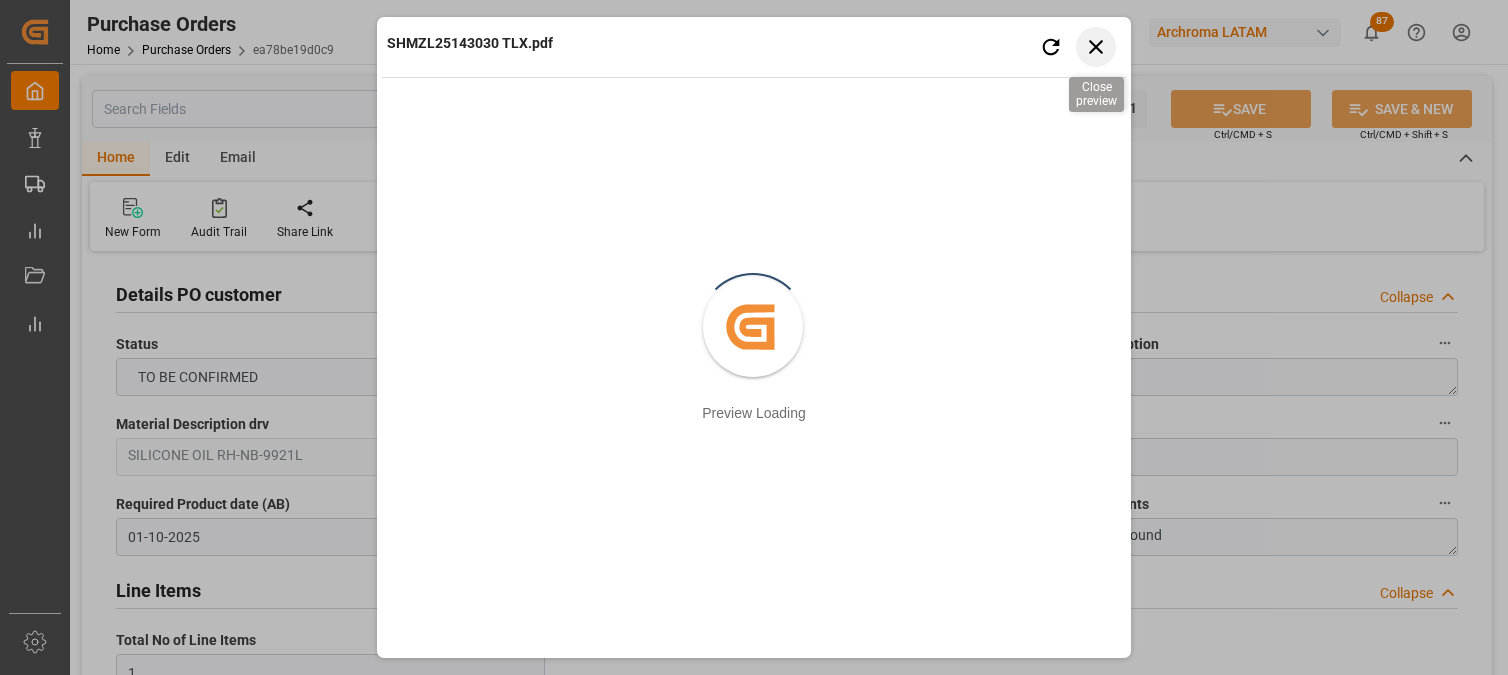 scroll, scrollTop: 0, scrollLeft: 0, axis: both 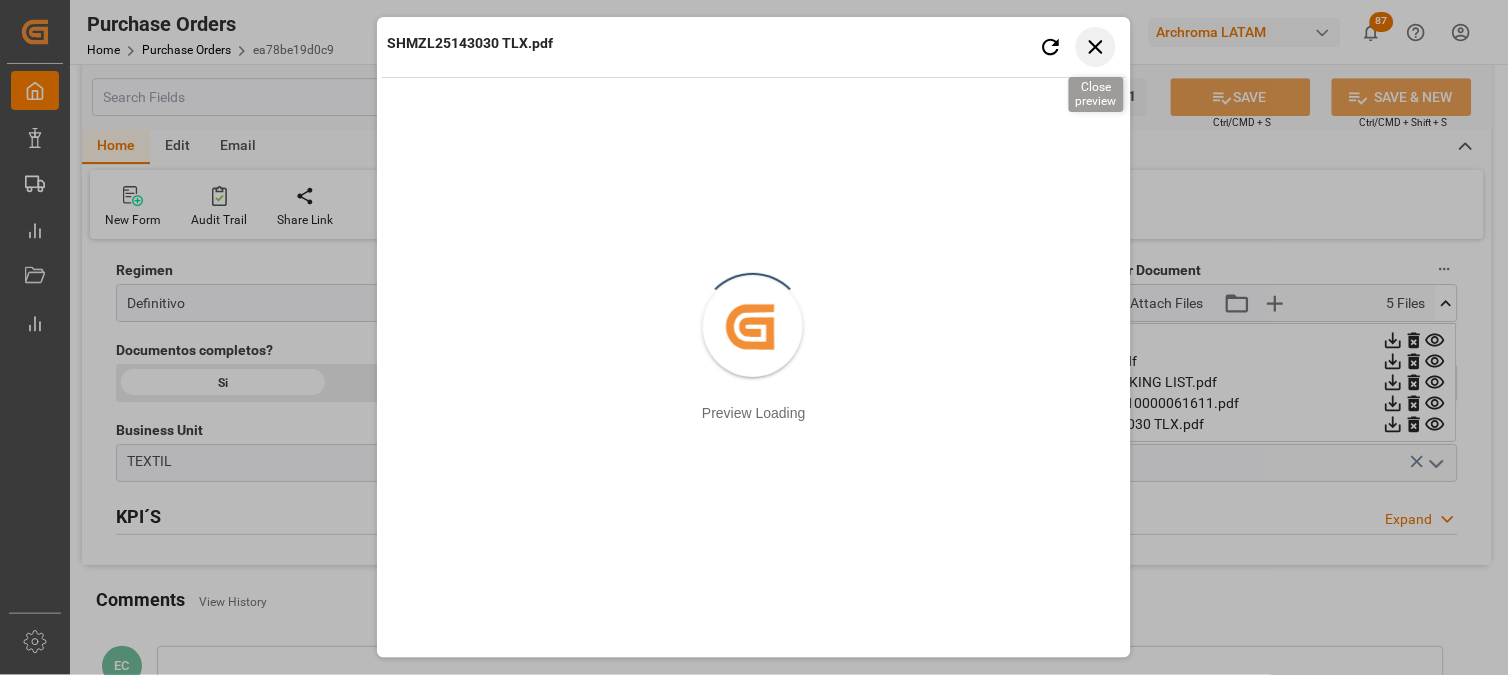 click 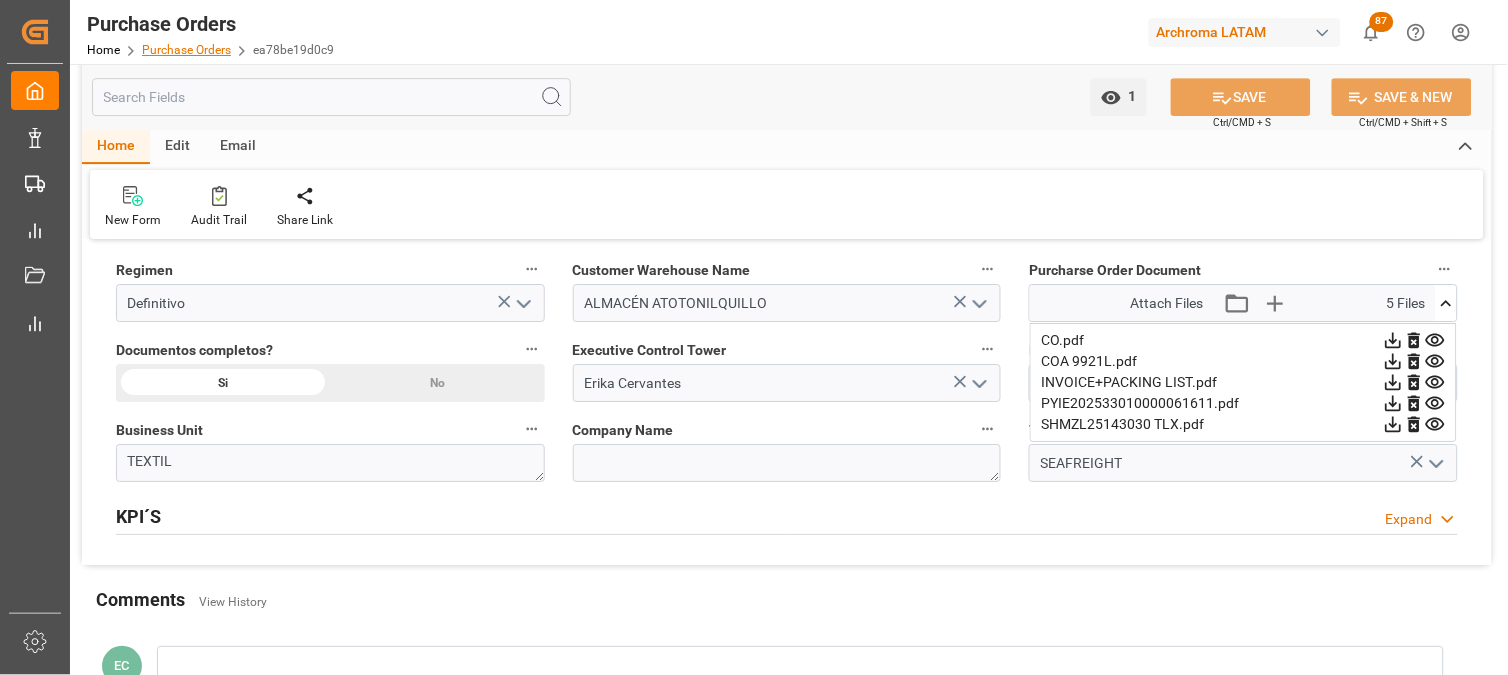 click on "Purchase Orders" at bounding box center [186, 50] 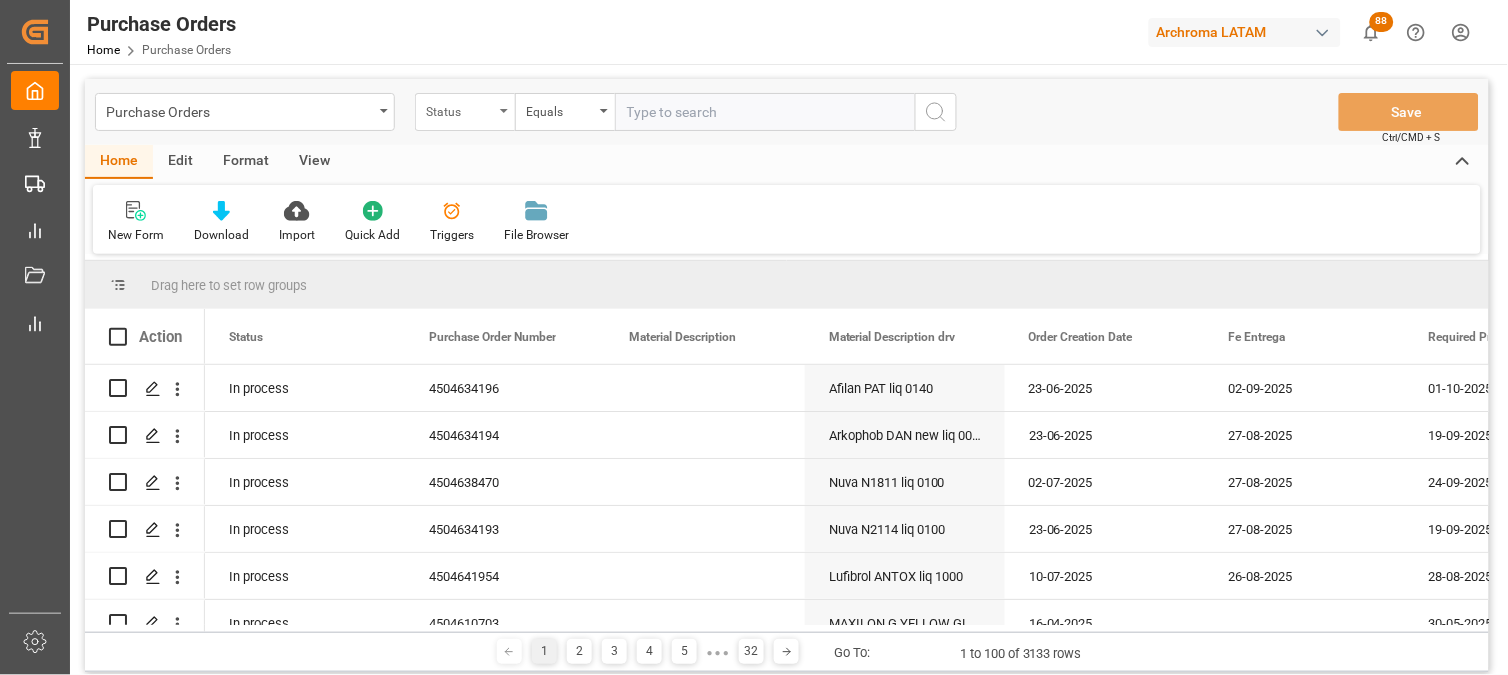 click on "Status" at bounding box center [465, 112] 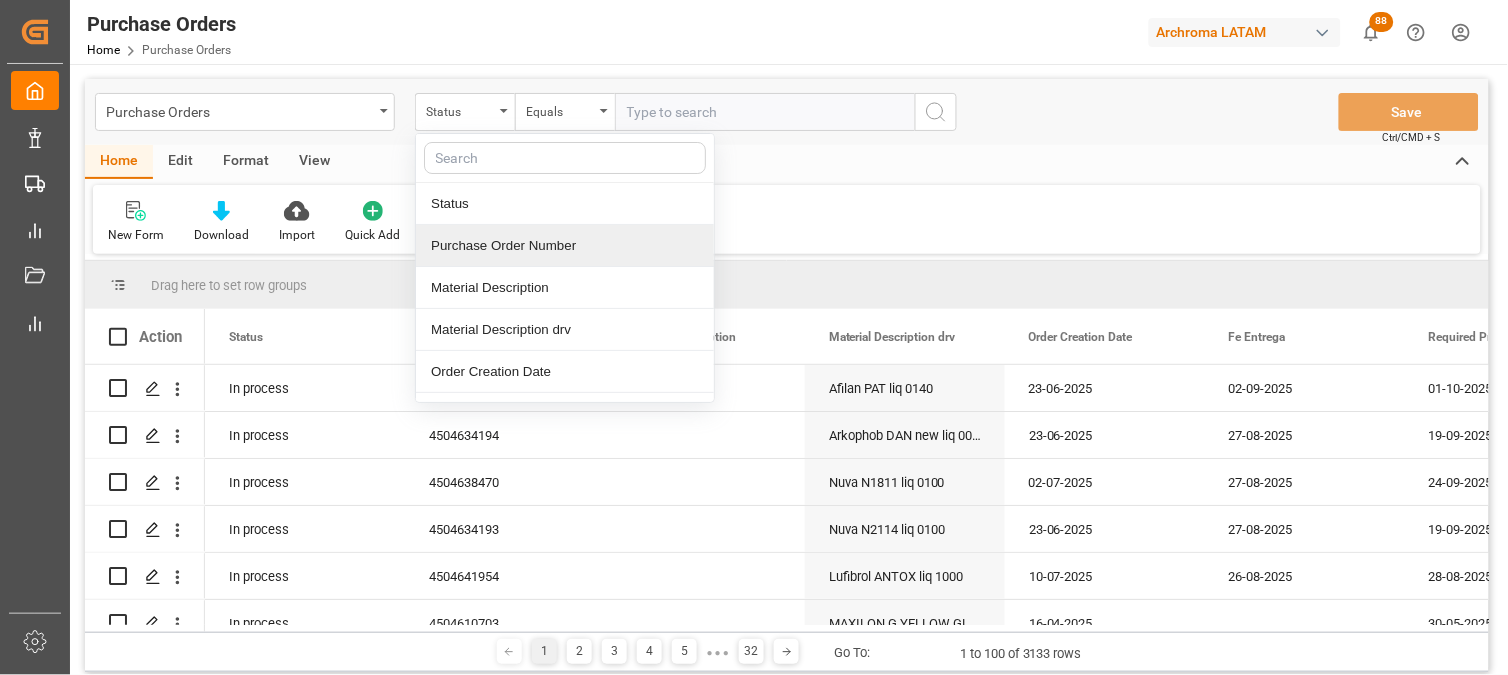 click on "Purchase Order Number" at bounding box center (565, 246) 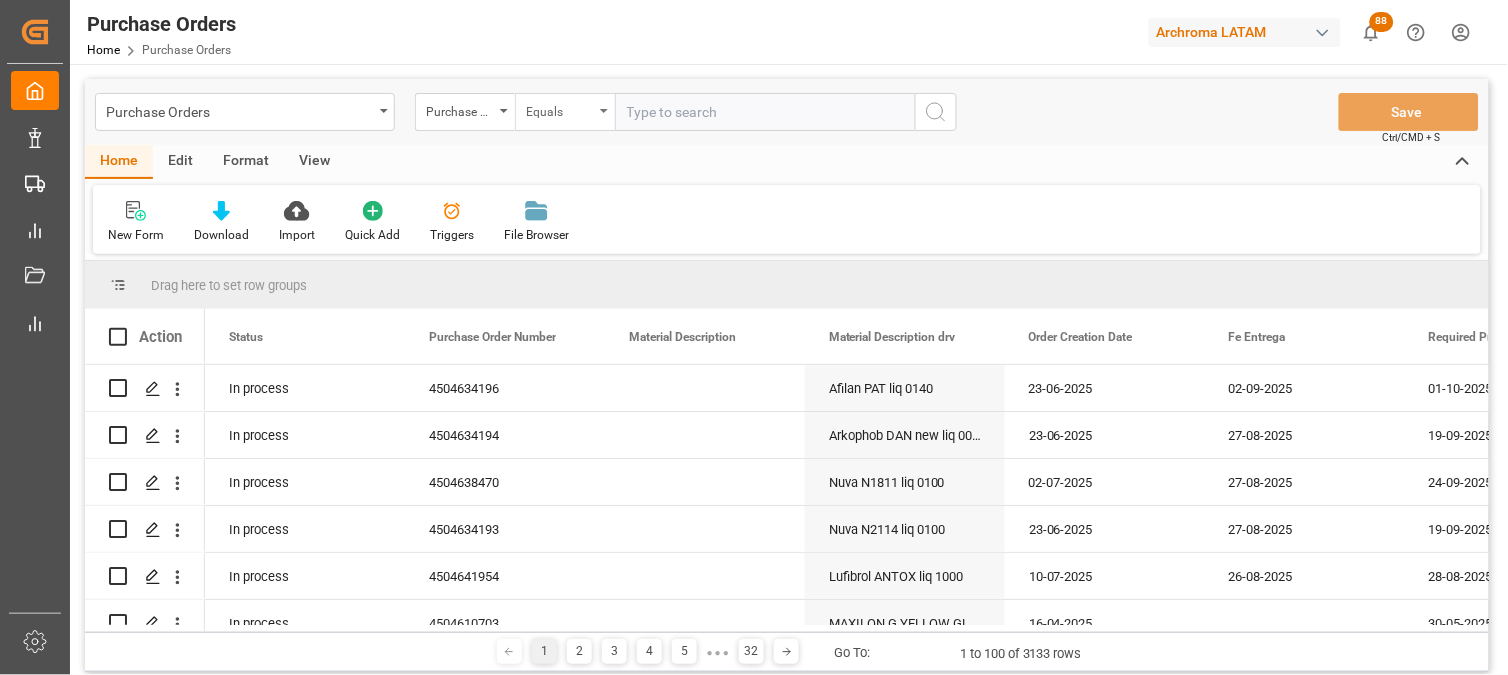 click on "Equals" at bounding box center (565, 112) 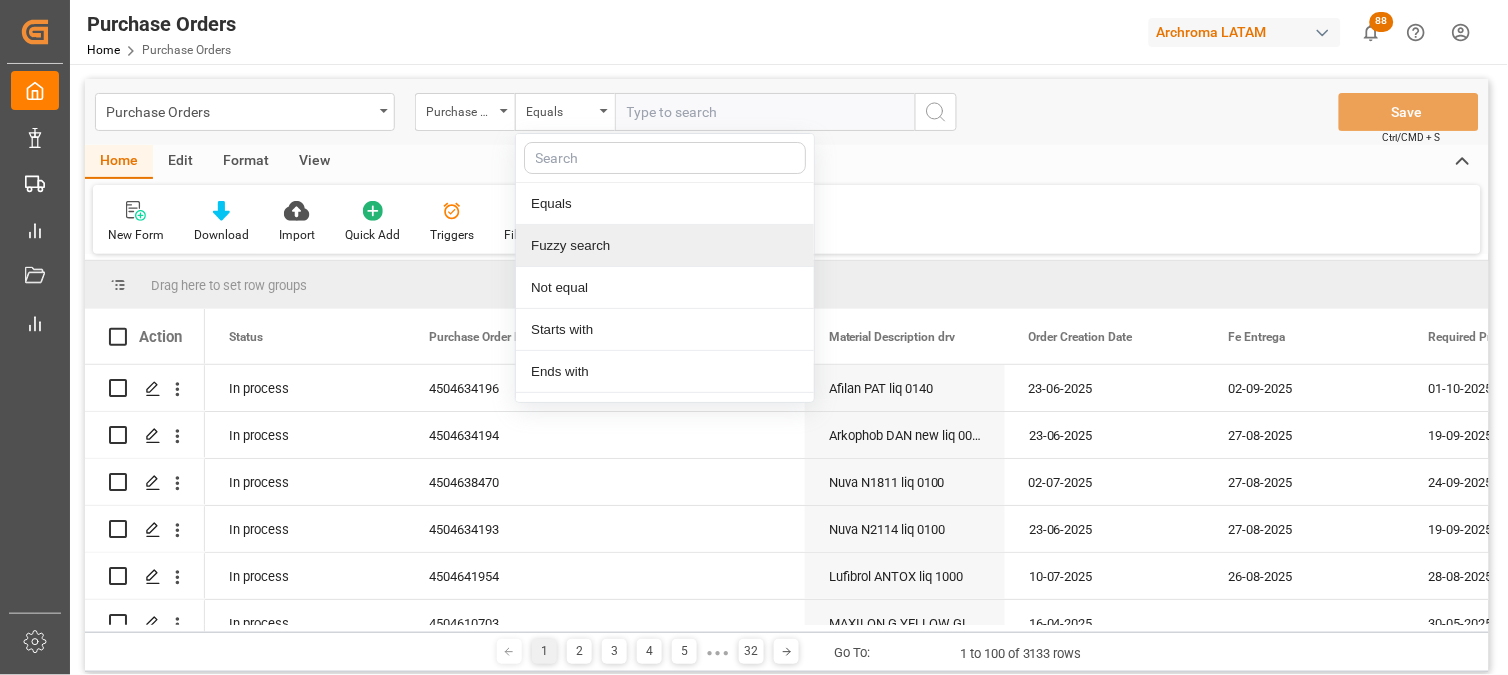 scroll, scrollTop: 111, scrollLeft: 0, axis: vertical 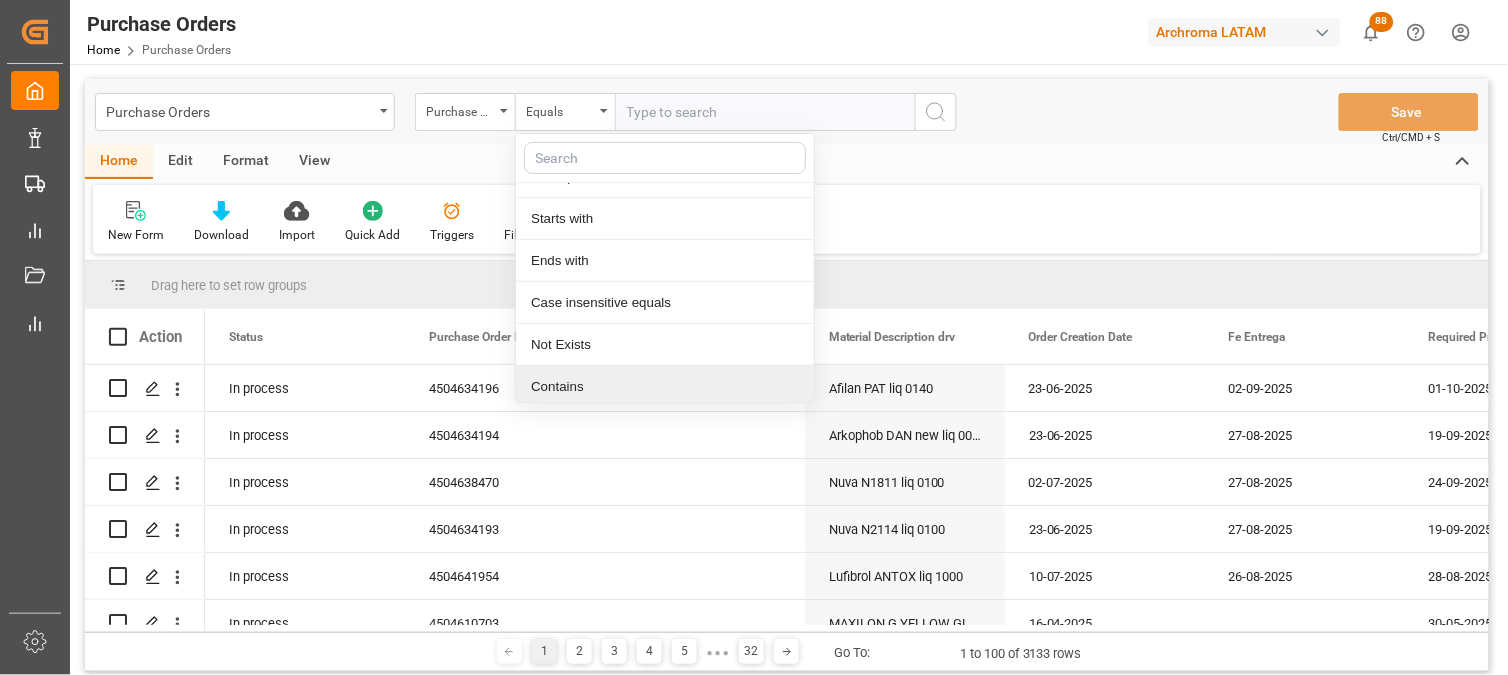 drag, startPoint x: 564, startPoint y: 386, endPoint x: 615, endPoint y: 188, distance: 204.4627 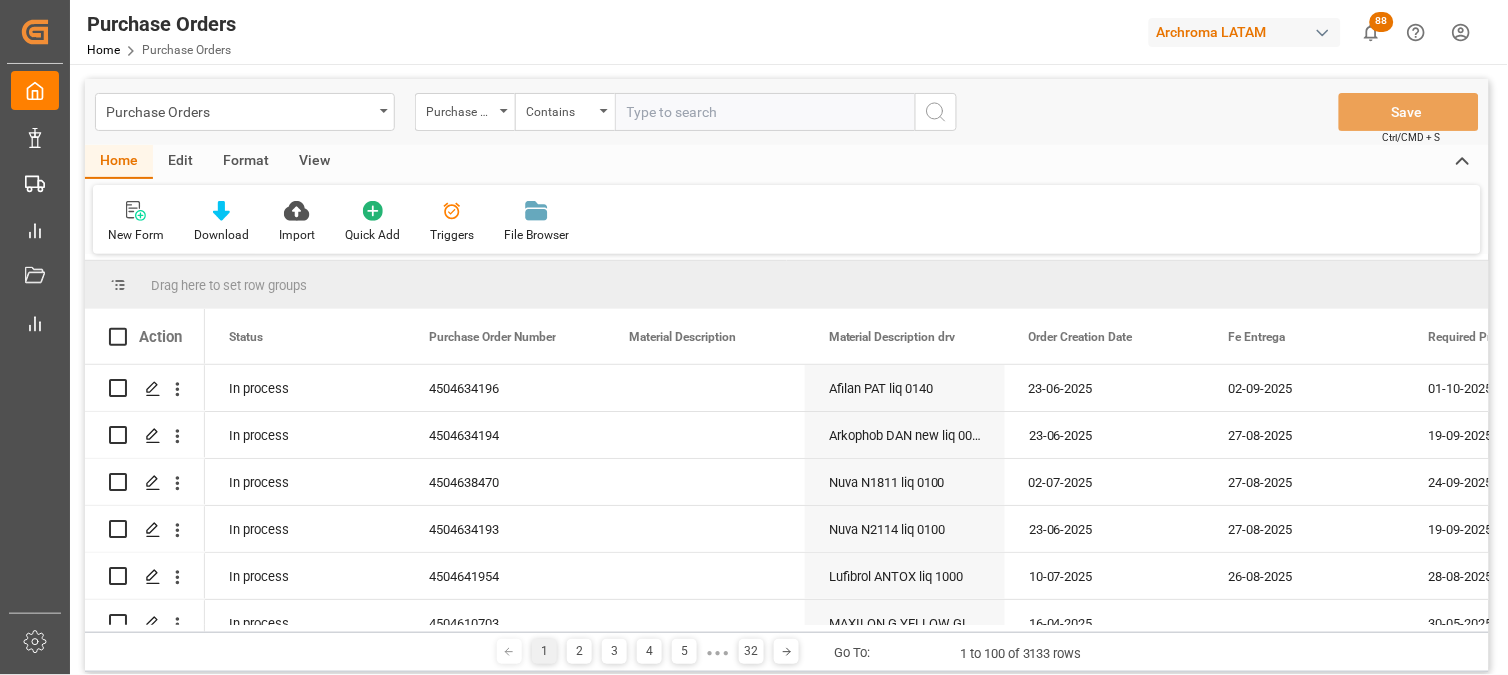 paste on "4504610703" 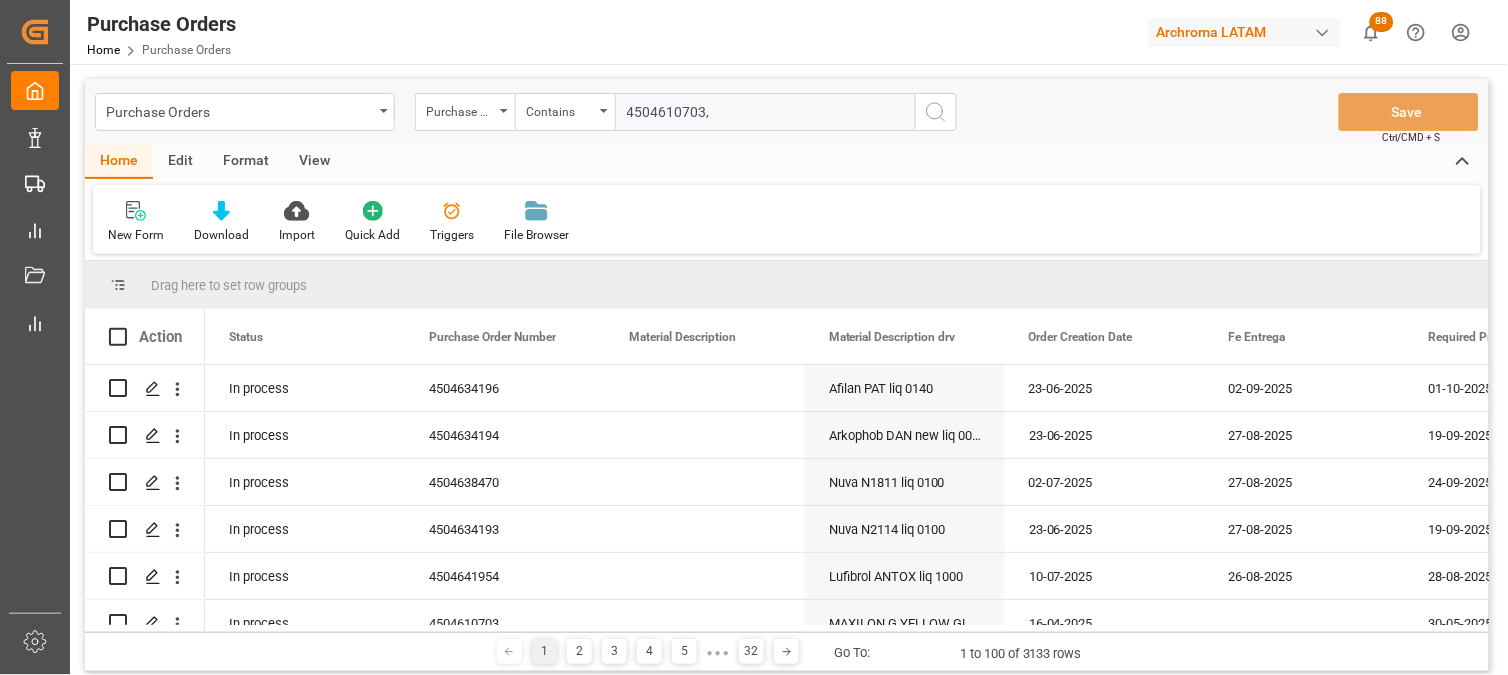 paste on "4504647922" 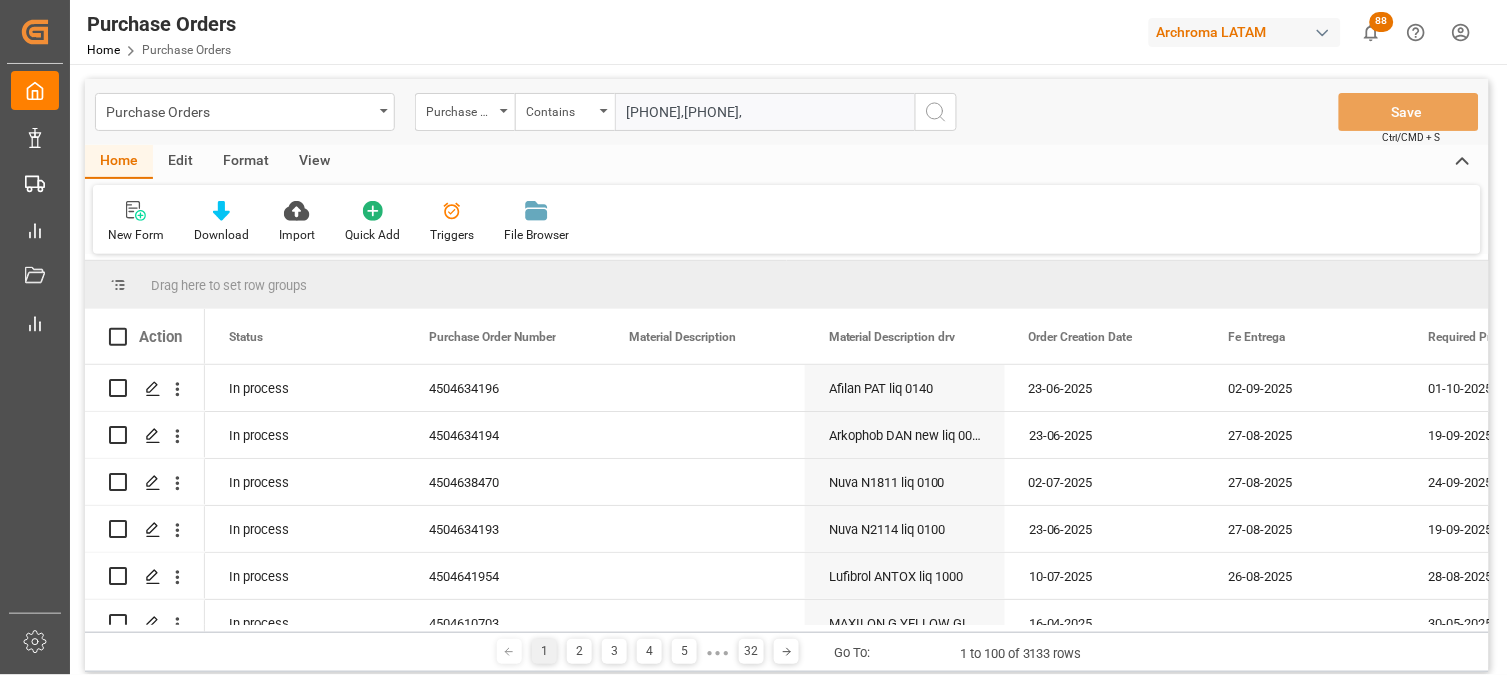 paste on "4504638428" 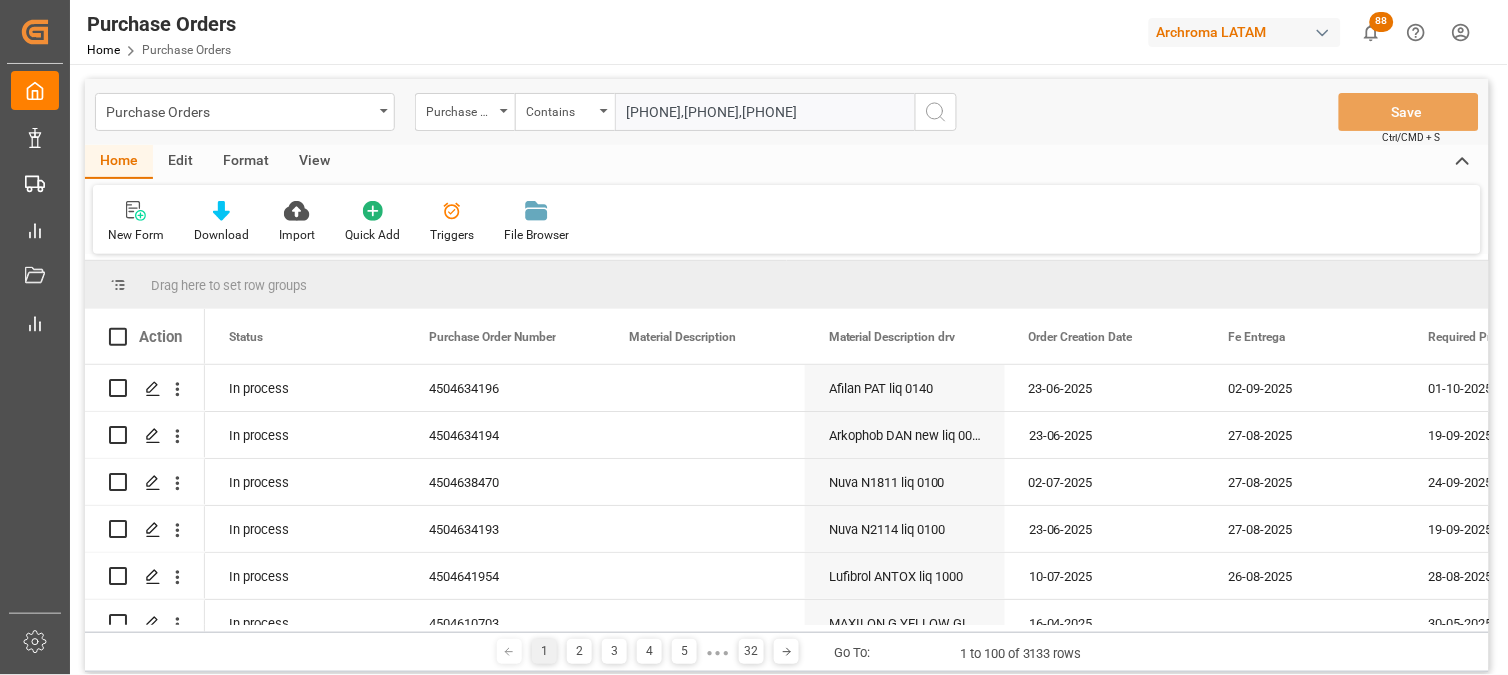 type on "[PHONE],[PHONE],[PHONE]" 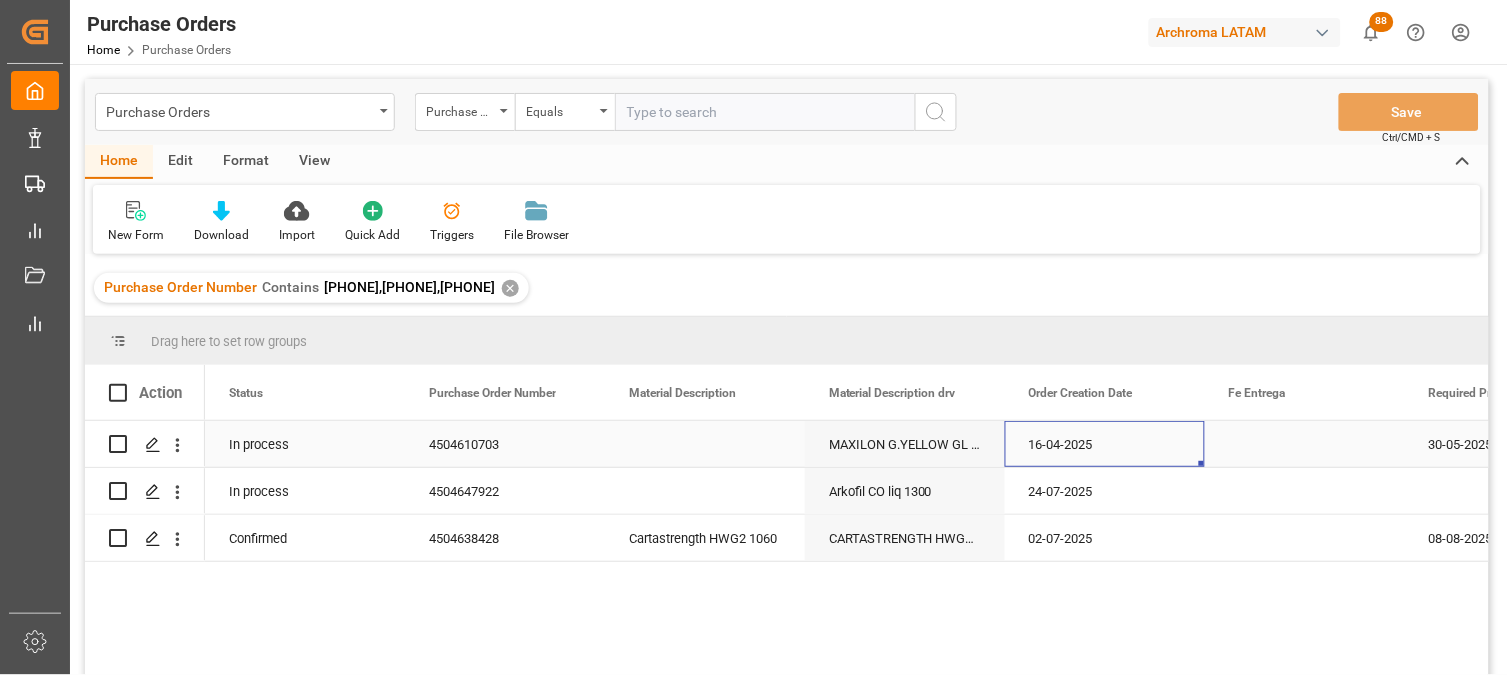 click on "16-04-2025" at bounding box center [1105, 444] 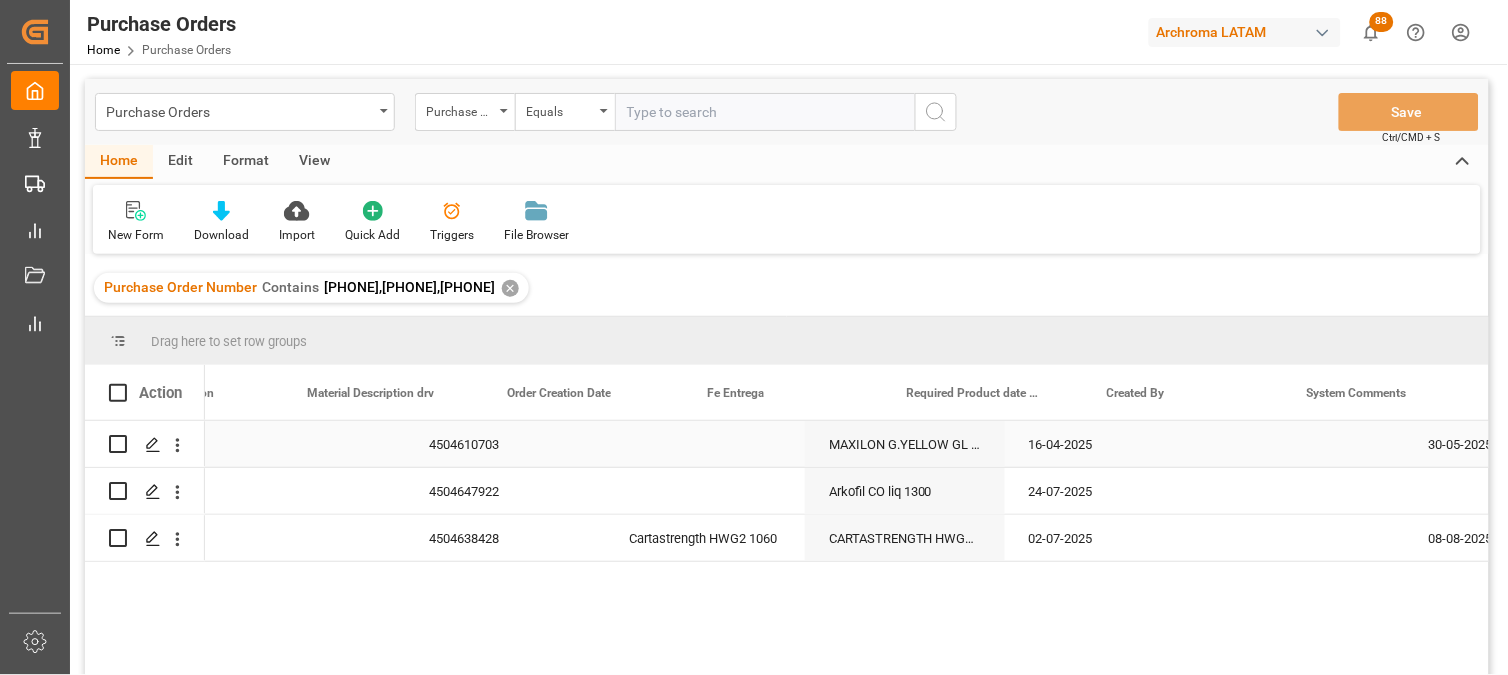 scroll, scrollTop: 0, scrollLeft: 1522, axis: horizontal 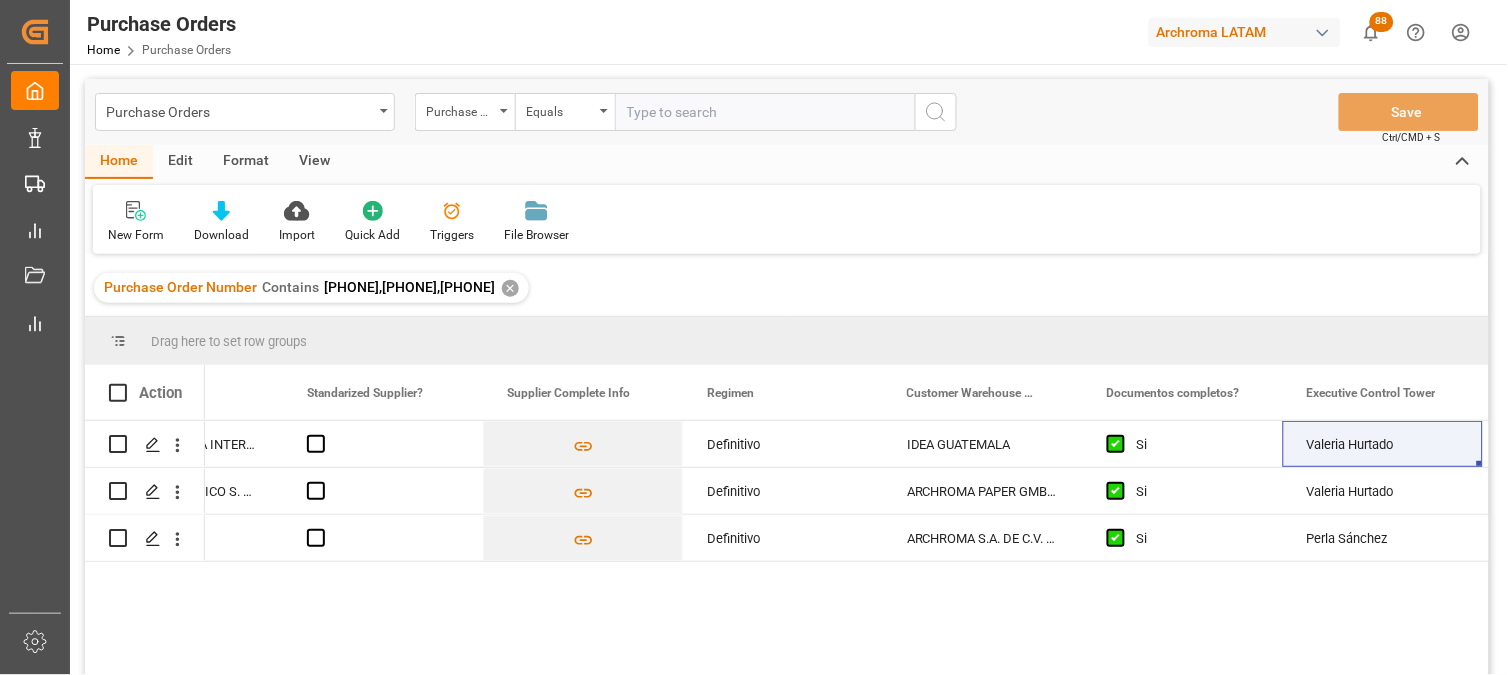 click on "Purchase Order Number Contains [PHONE],[PHONE],[PHONE] ✕" at bounding box center [311, 288] 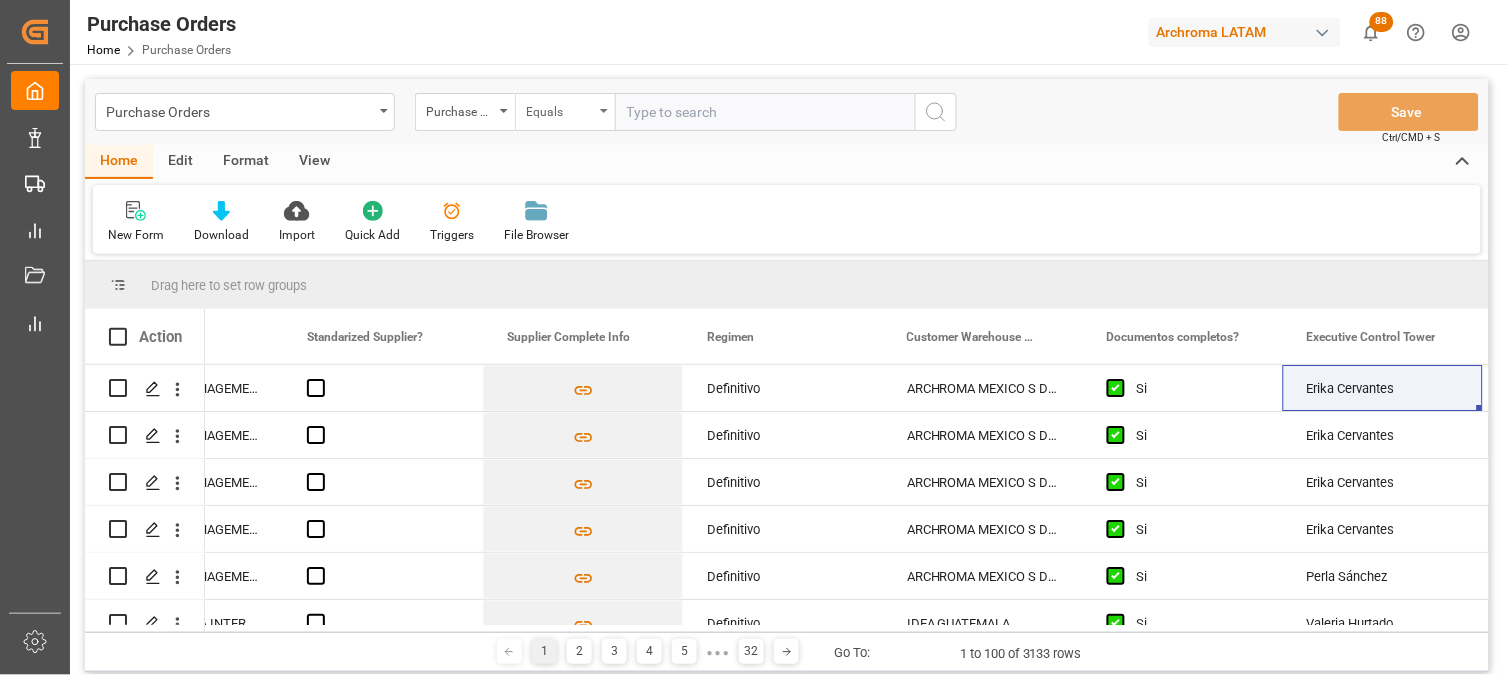 click on "Equals" at bounding box center (560, 109) 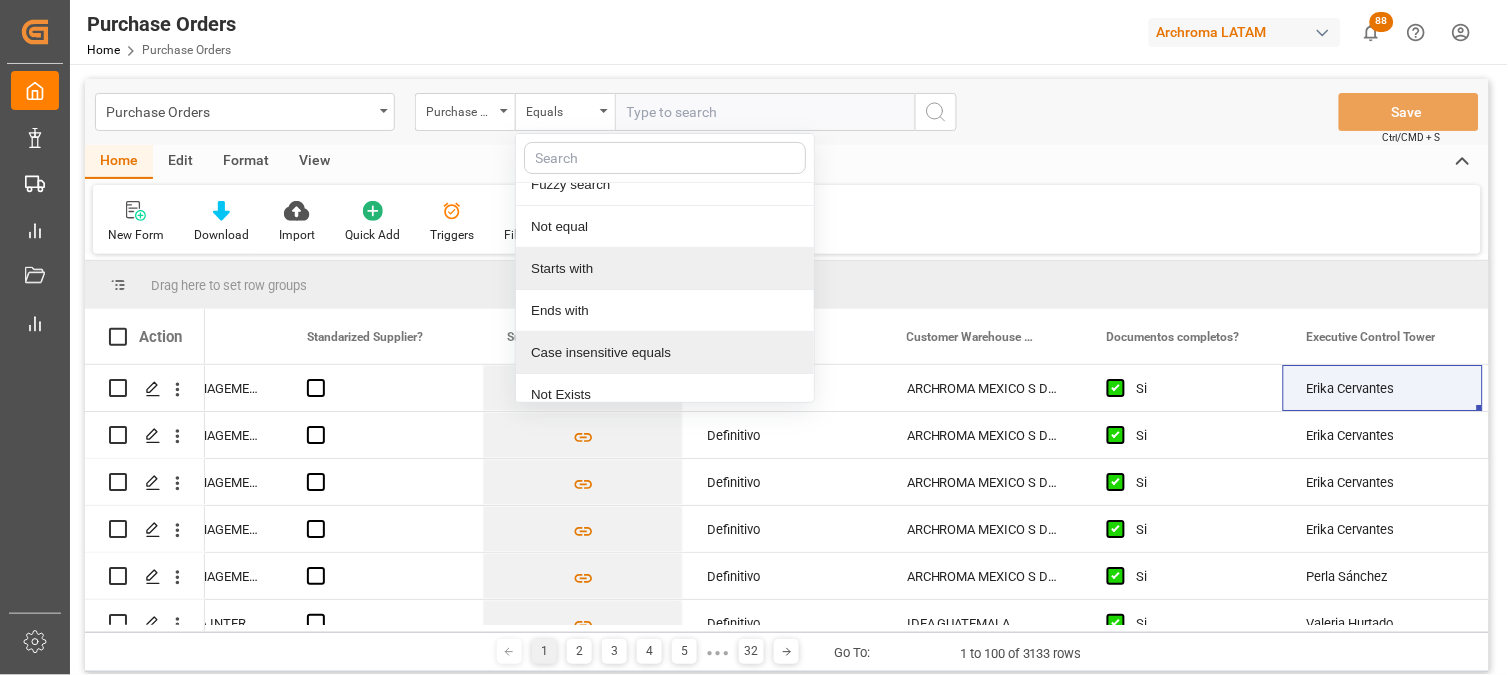scroll, scrollTop: 117, scrollLeft: 0, axis: vertical 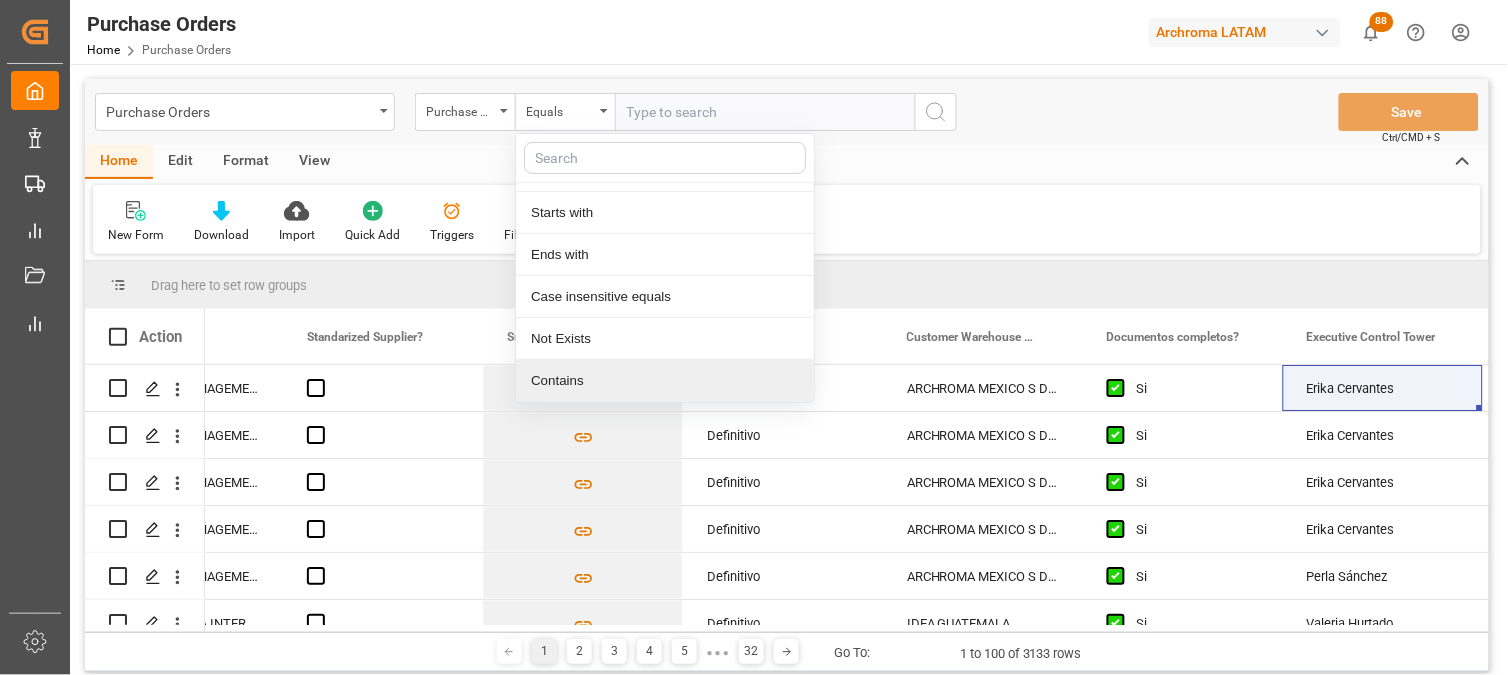 click on "Contains" at bounding box center [665, 381] 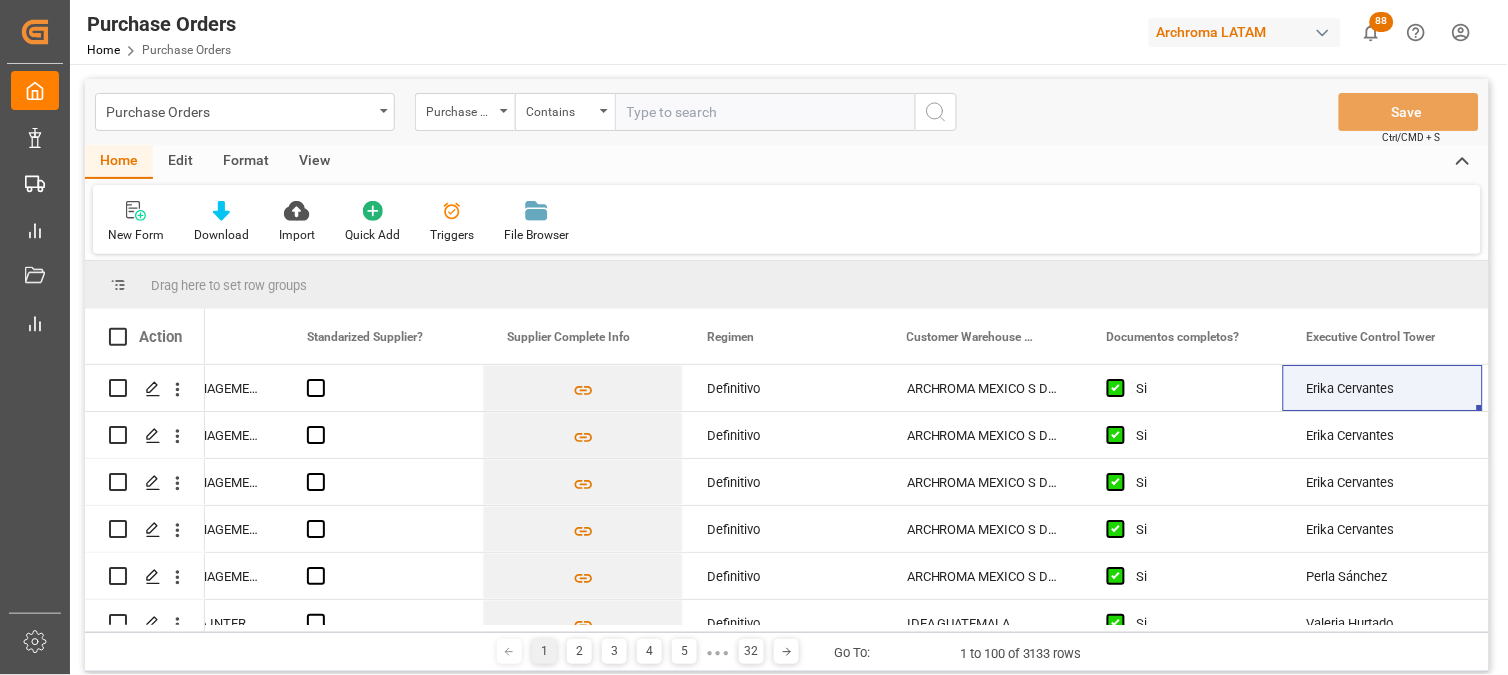 paste on "4504594497" 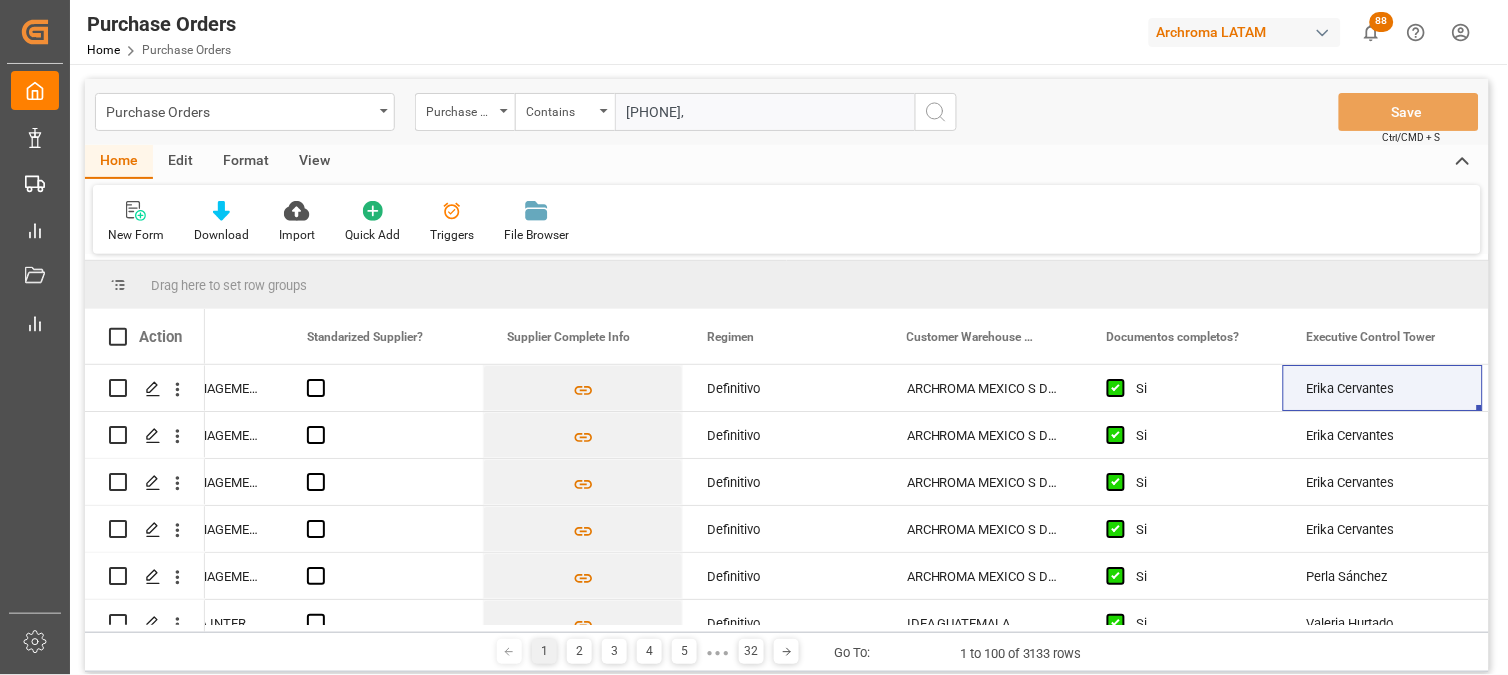 paste on "4504636068" 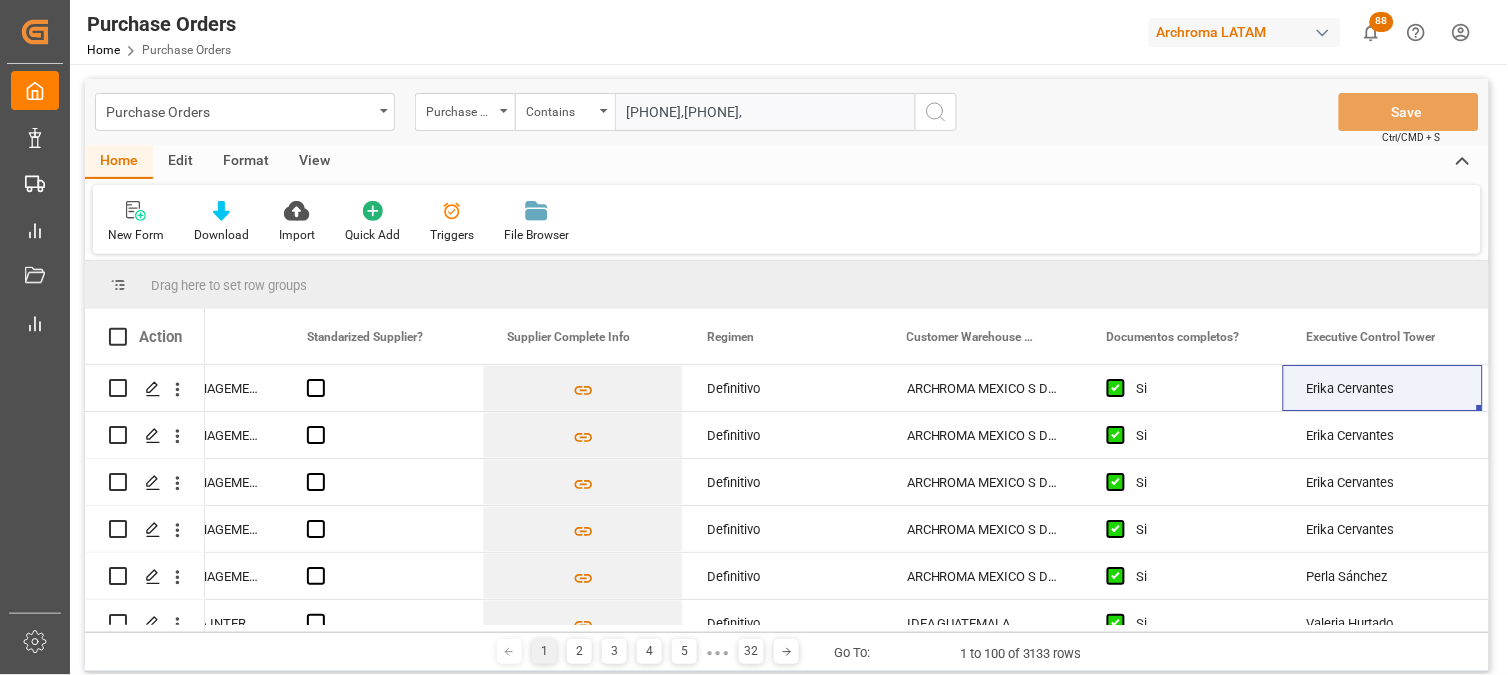paste on "4504630773" 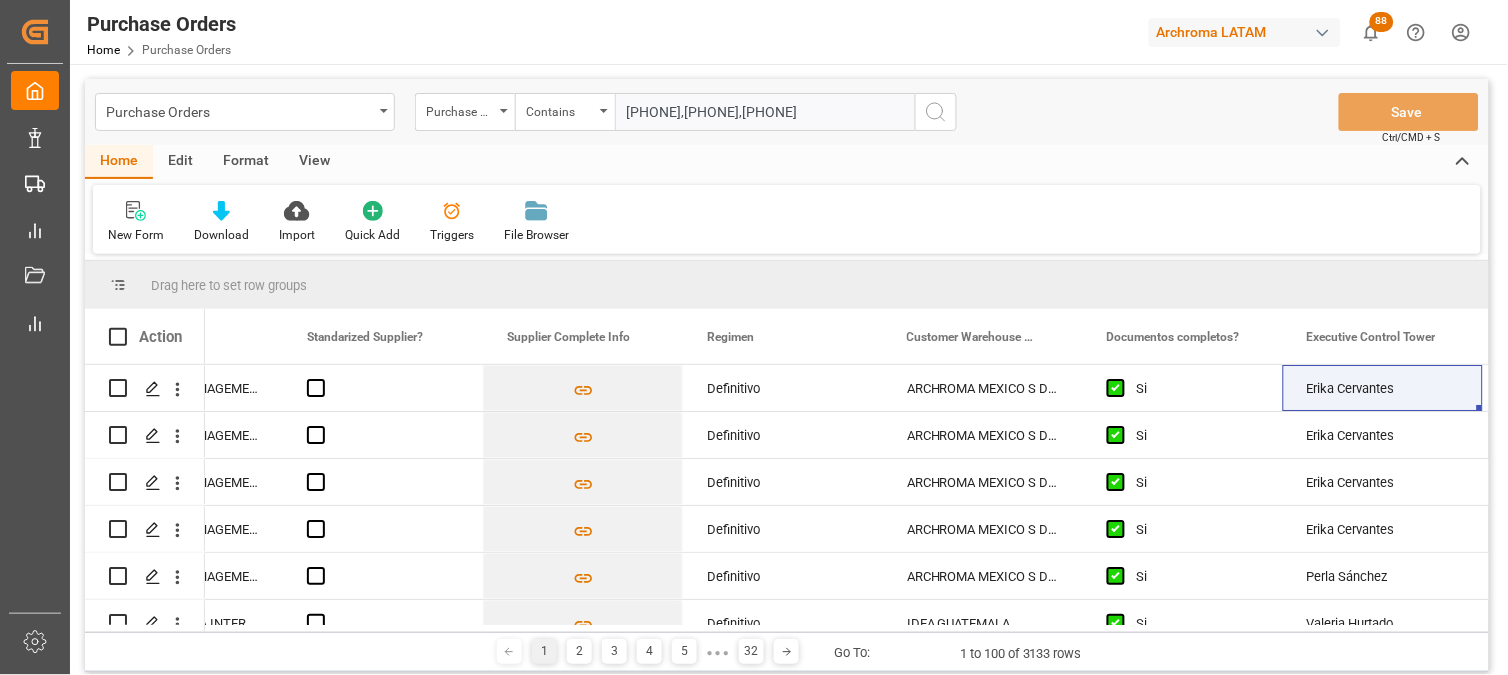 type on "[PHONE],[PHONE],[PHONE]" 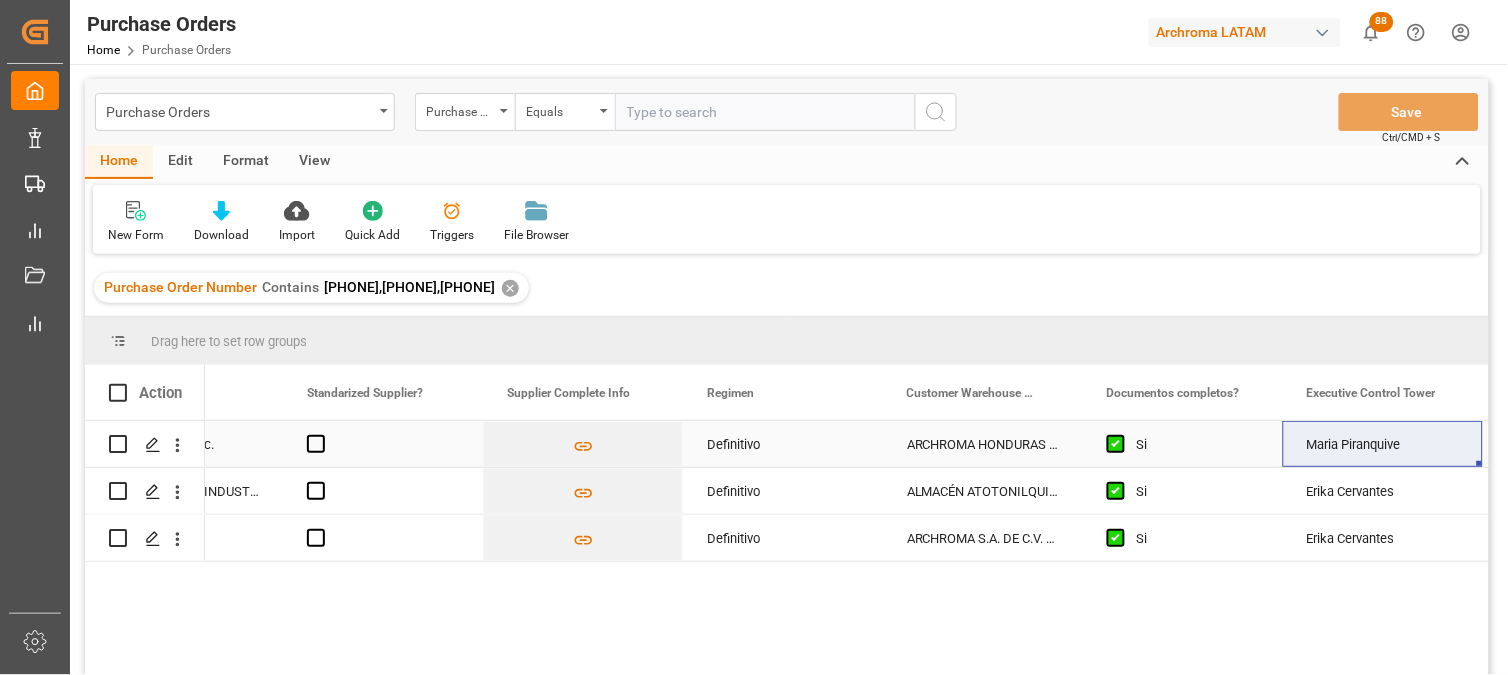click on "Definitivo" at bounding box center (783, 445) 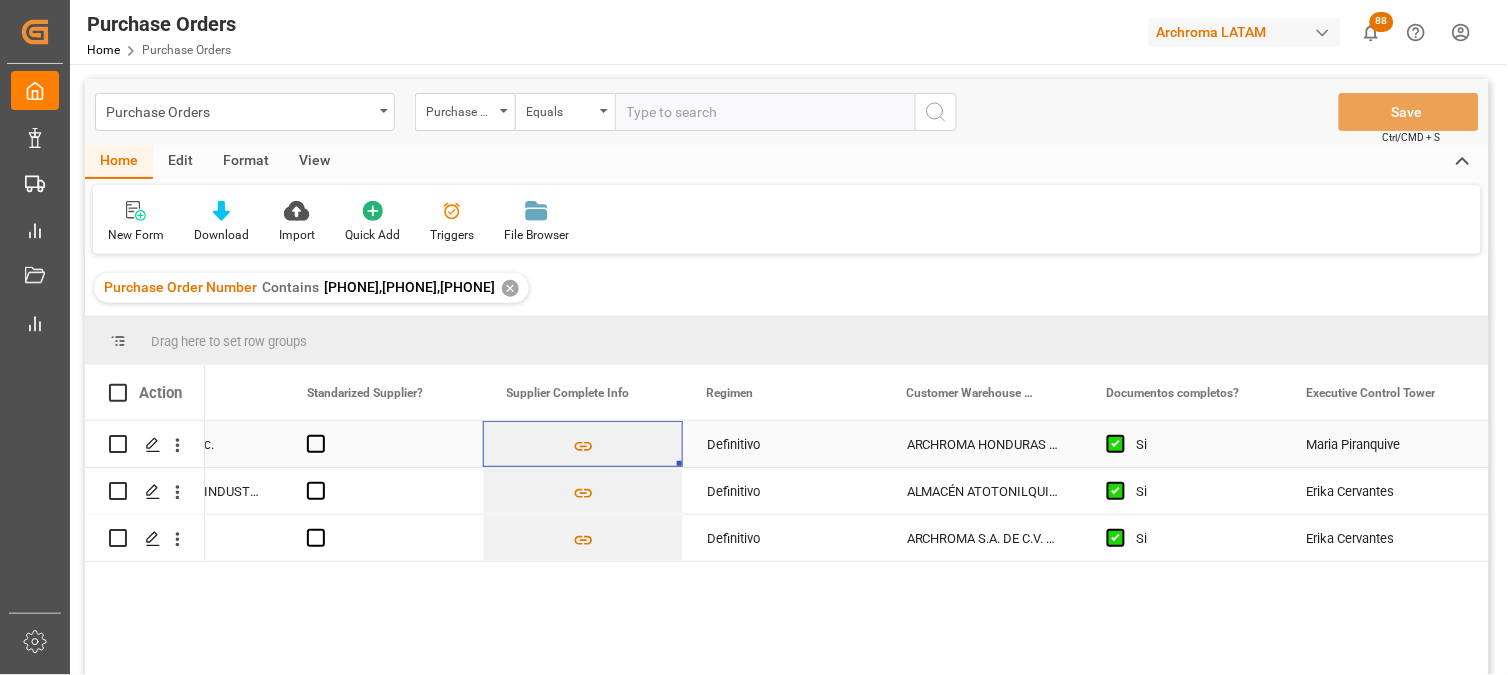scroll, scrollTop: 0, scrollLeft: 3000, axis: horizontal 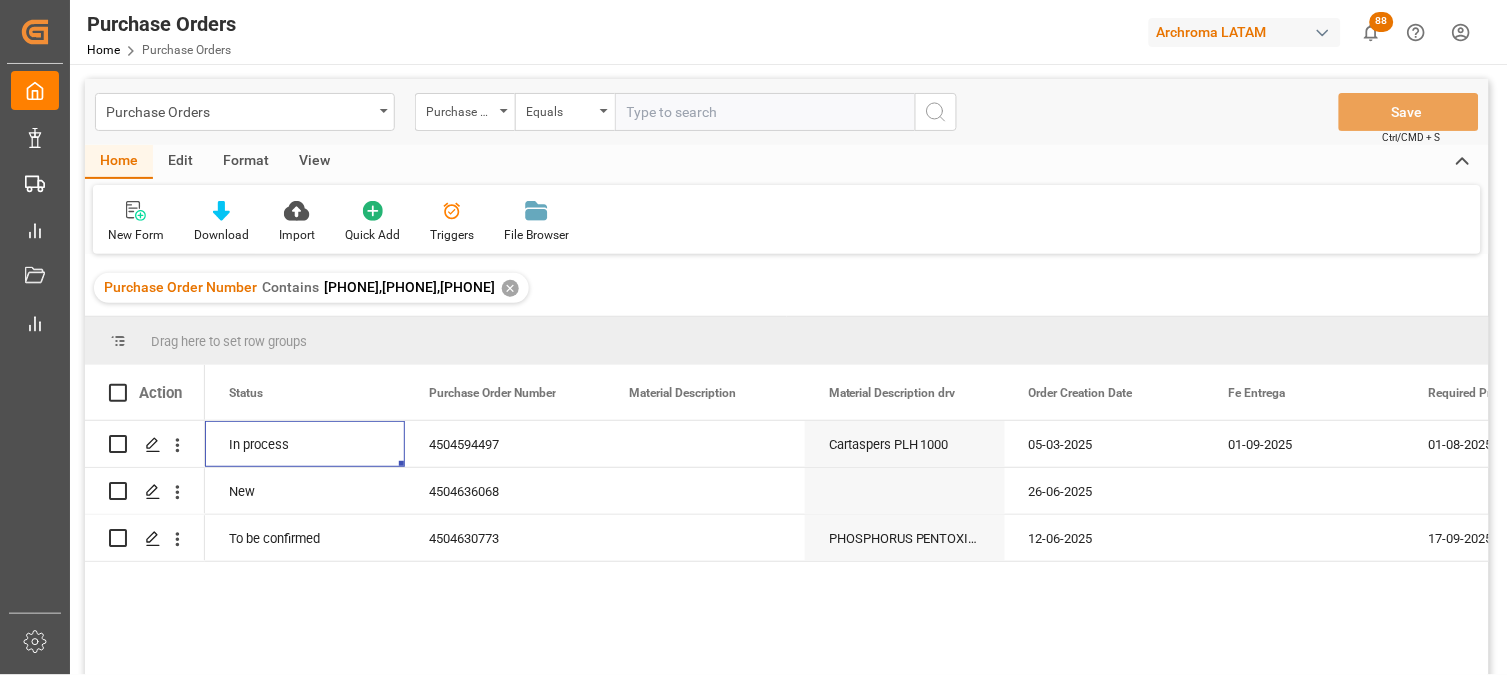 click on "Purchase Order Number Contains [PHONE],[PHONE],[PHONE] ✕" at bounding box center (311, 288) 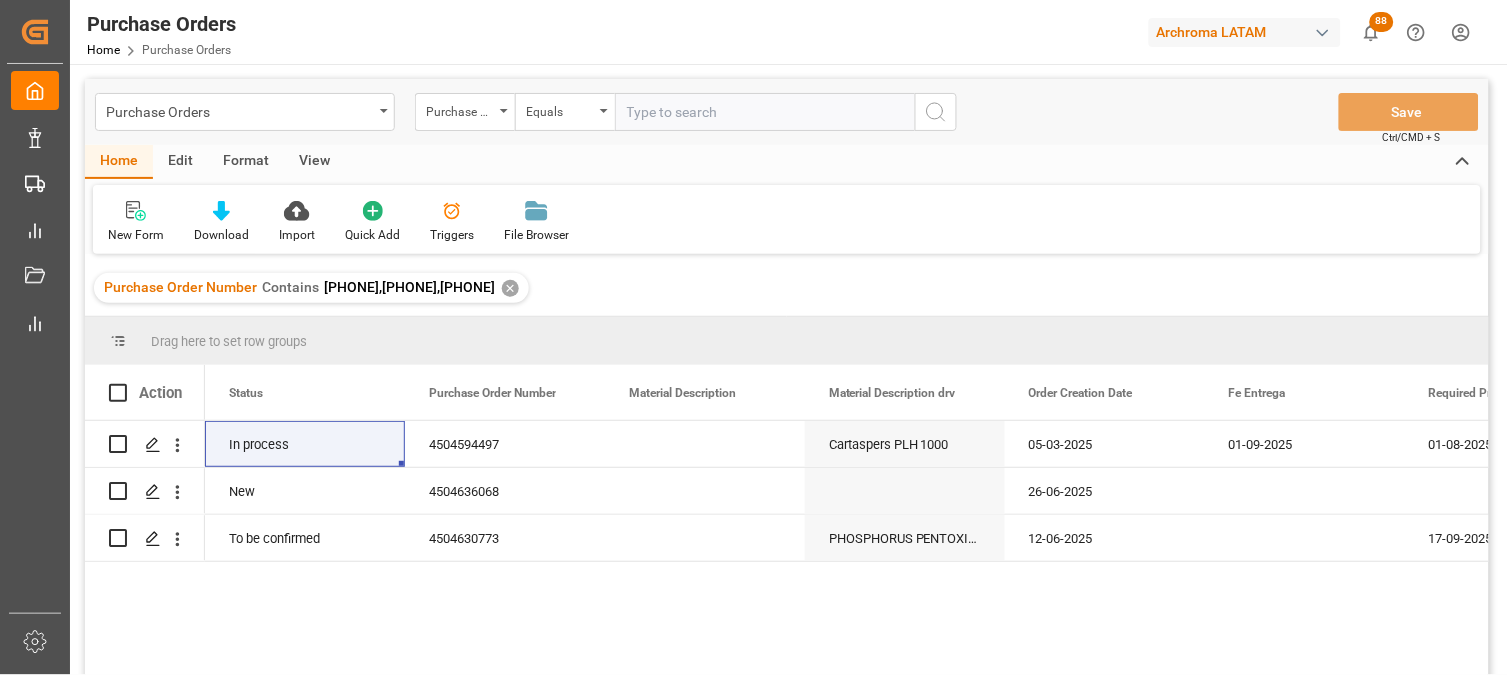 click on "✕" at bounding box center (510, 288) 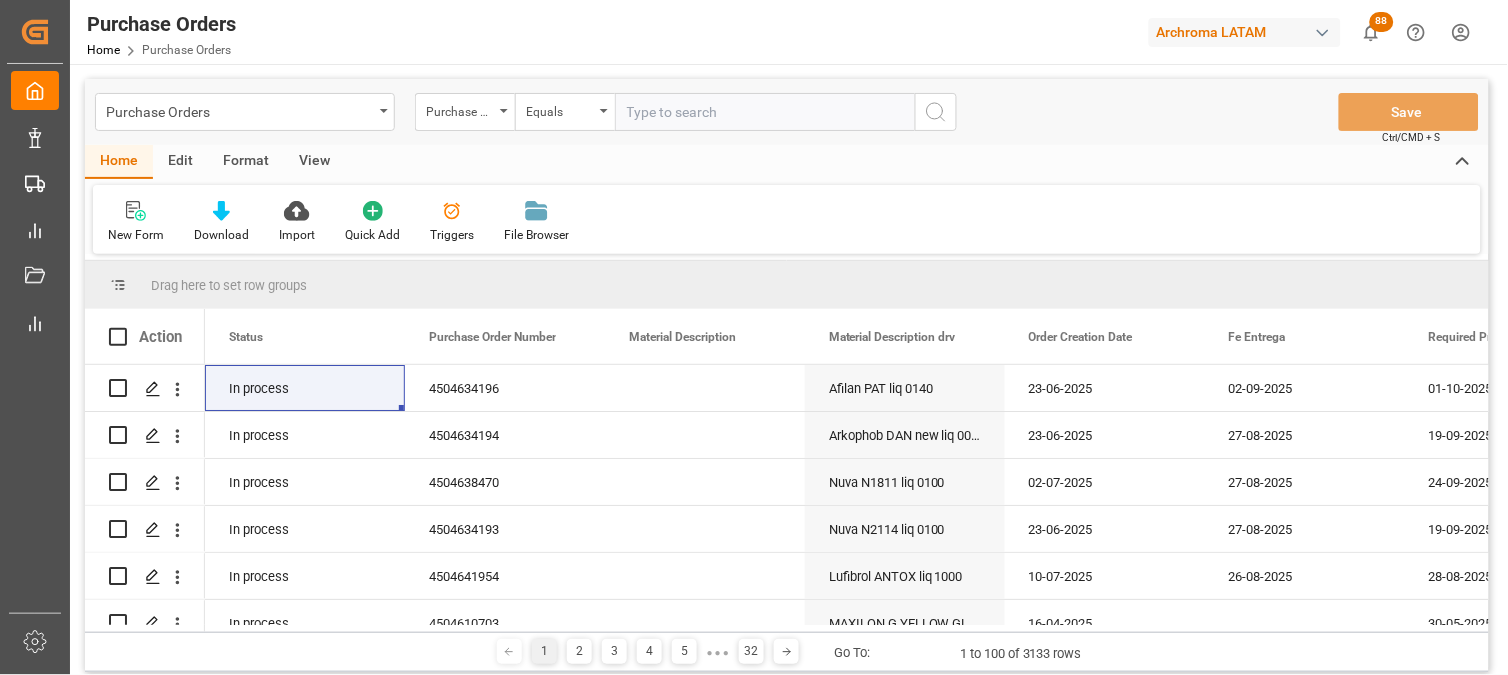 click at bounding box center [765, 112] 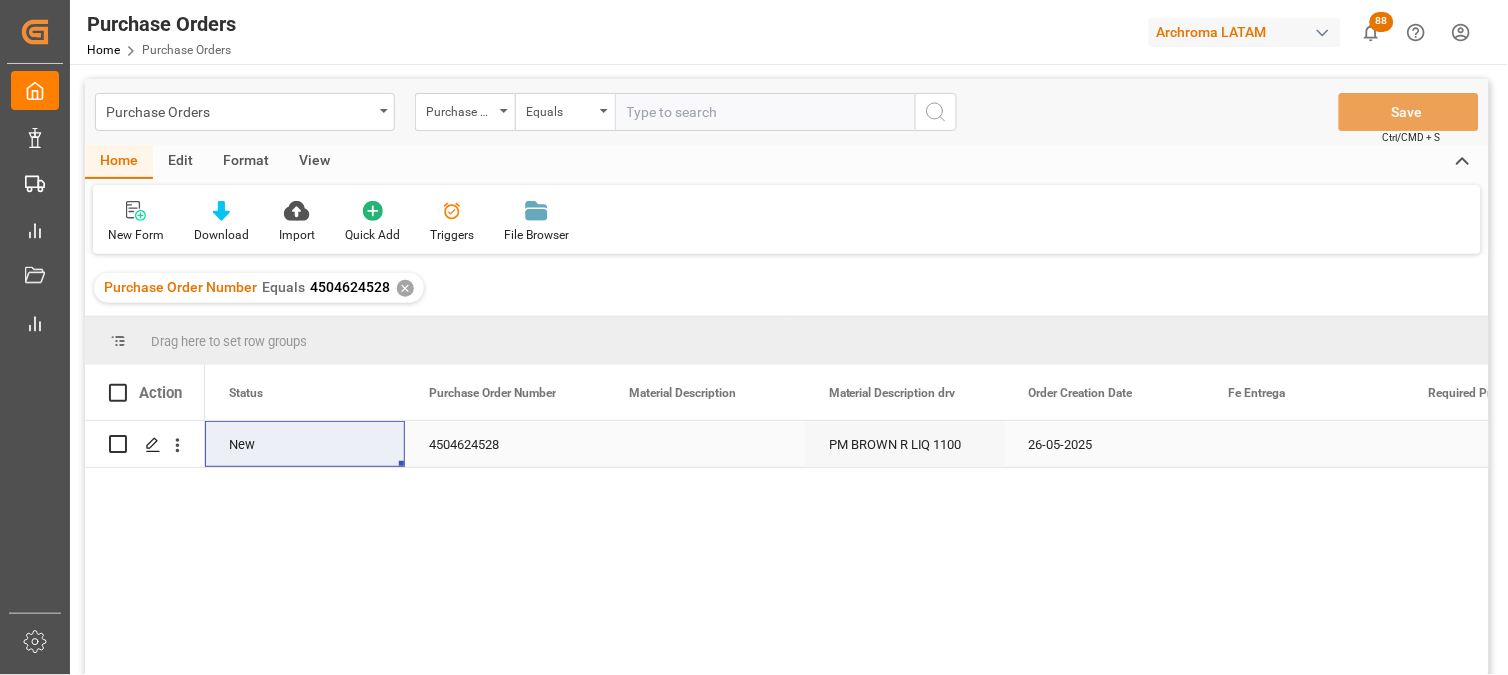 click on "PM BROWN R  LIQ                     1100" at bounding box center (905, 444) 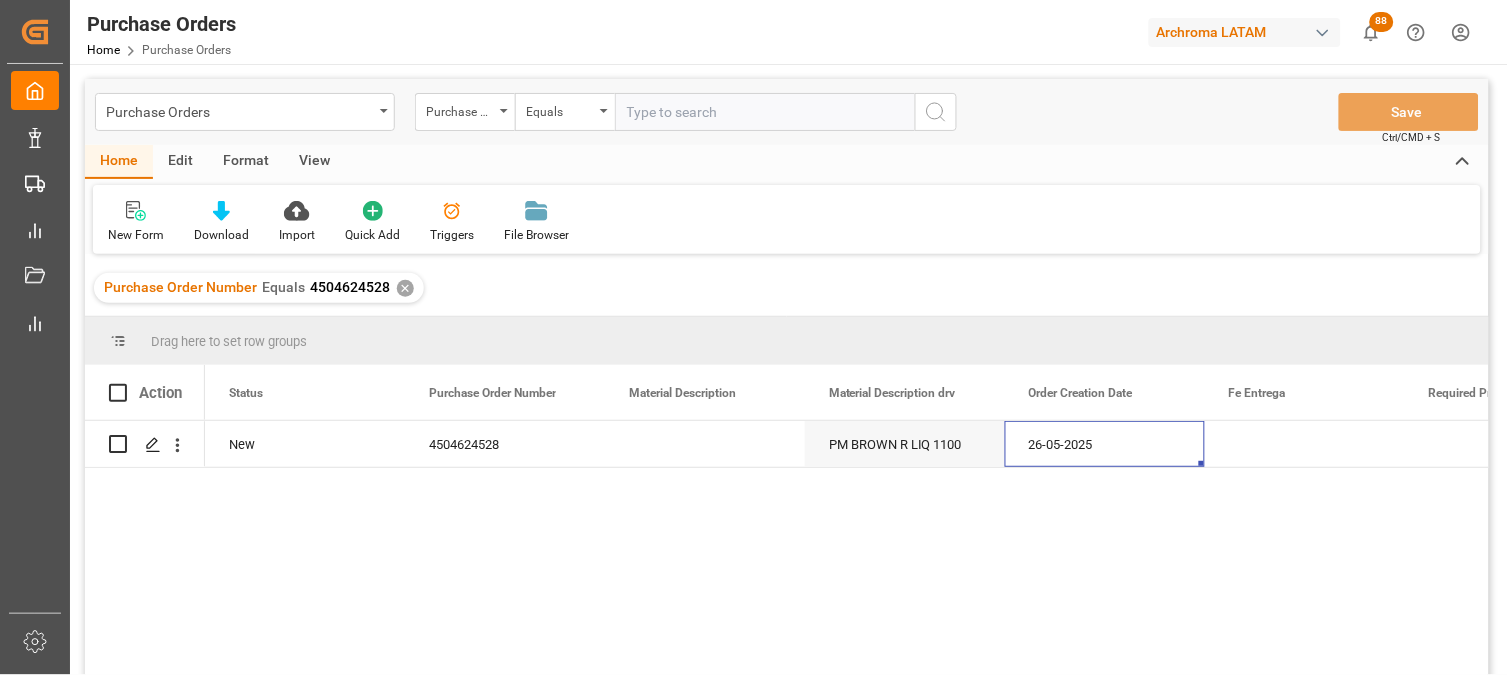 scroll, scrollTop: 0, scrollLeft: 722, axis: horizontal 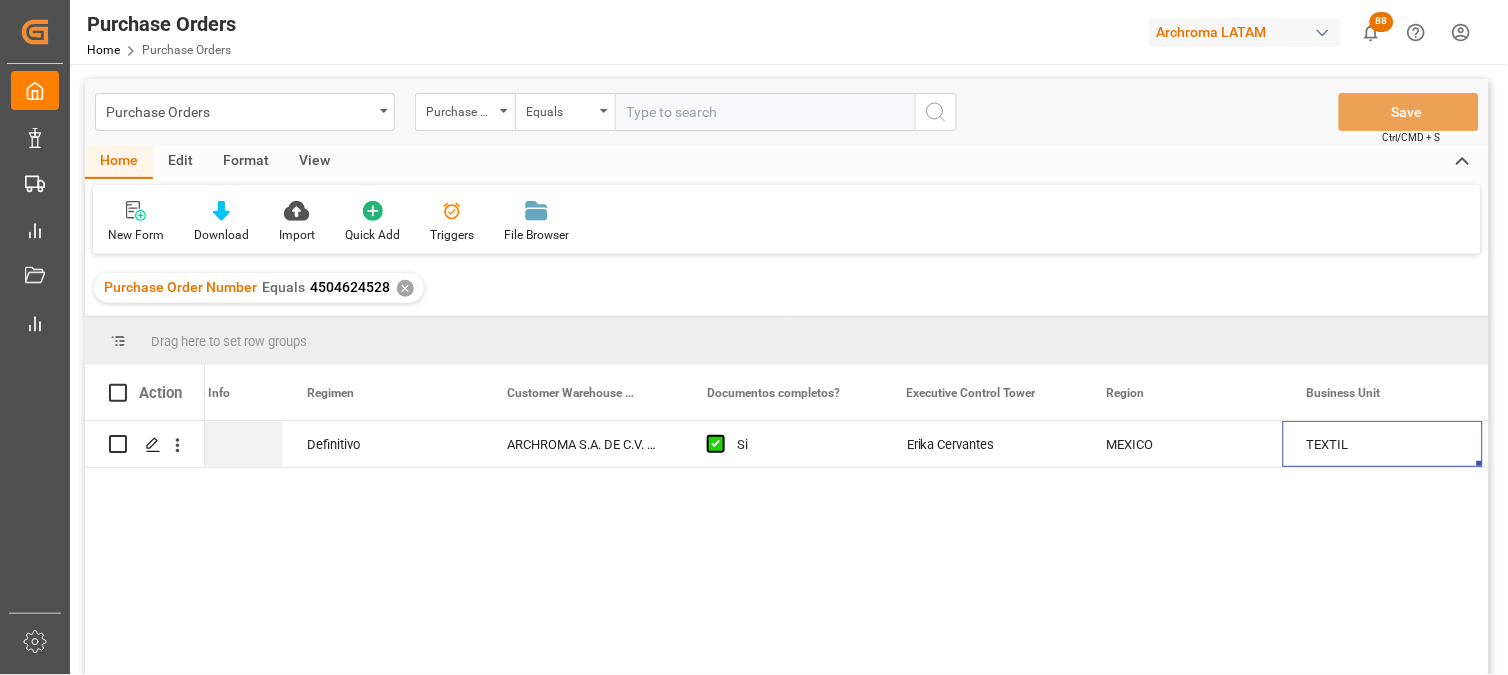 click on "✕" at bounding box center [405, 288] 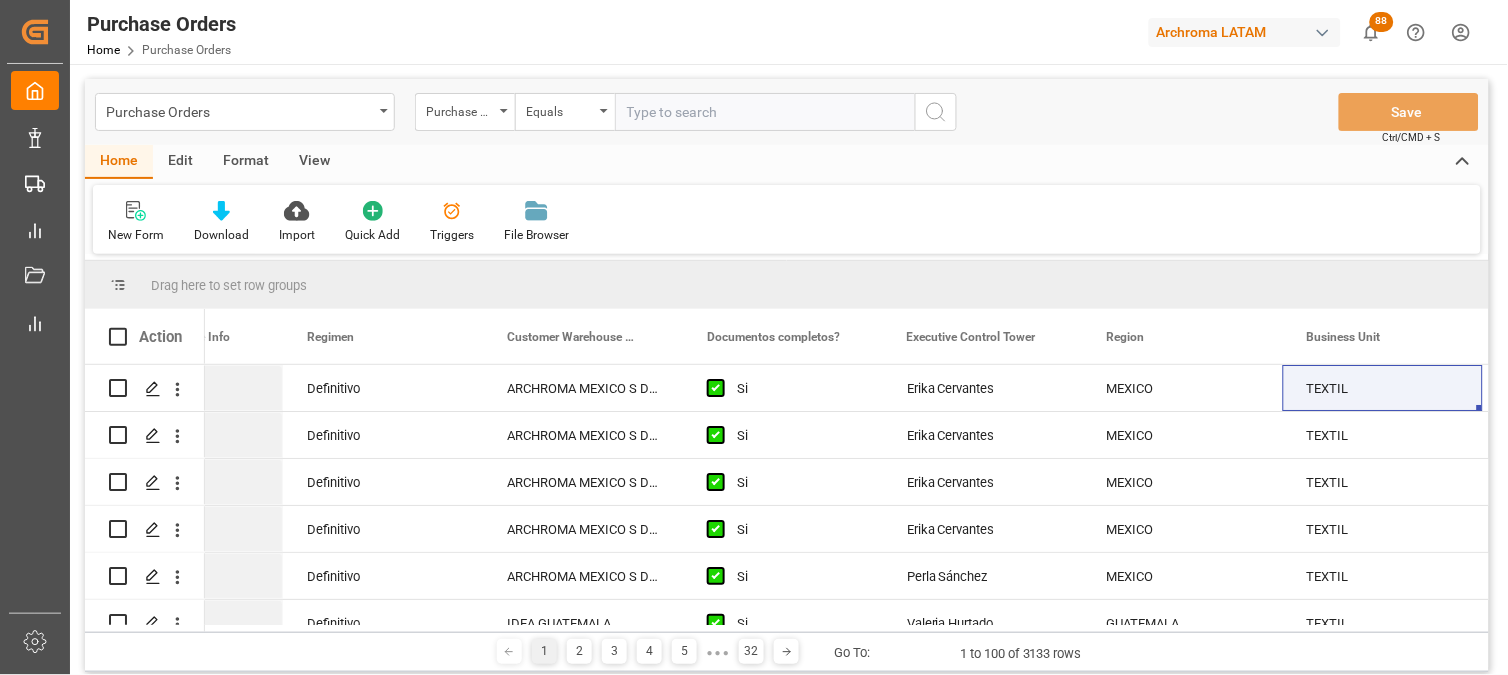 click at bounding box center [765, 112] 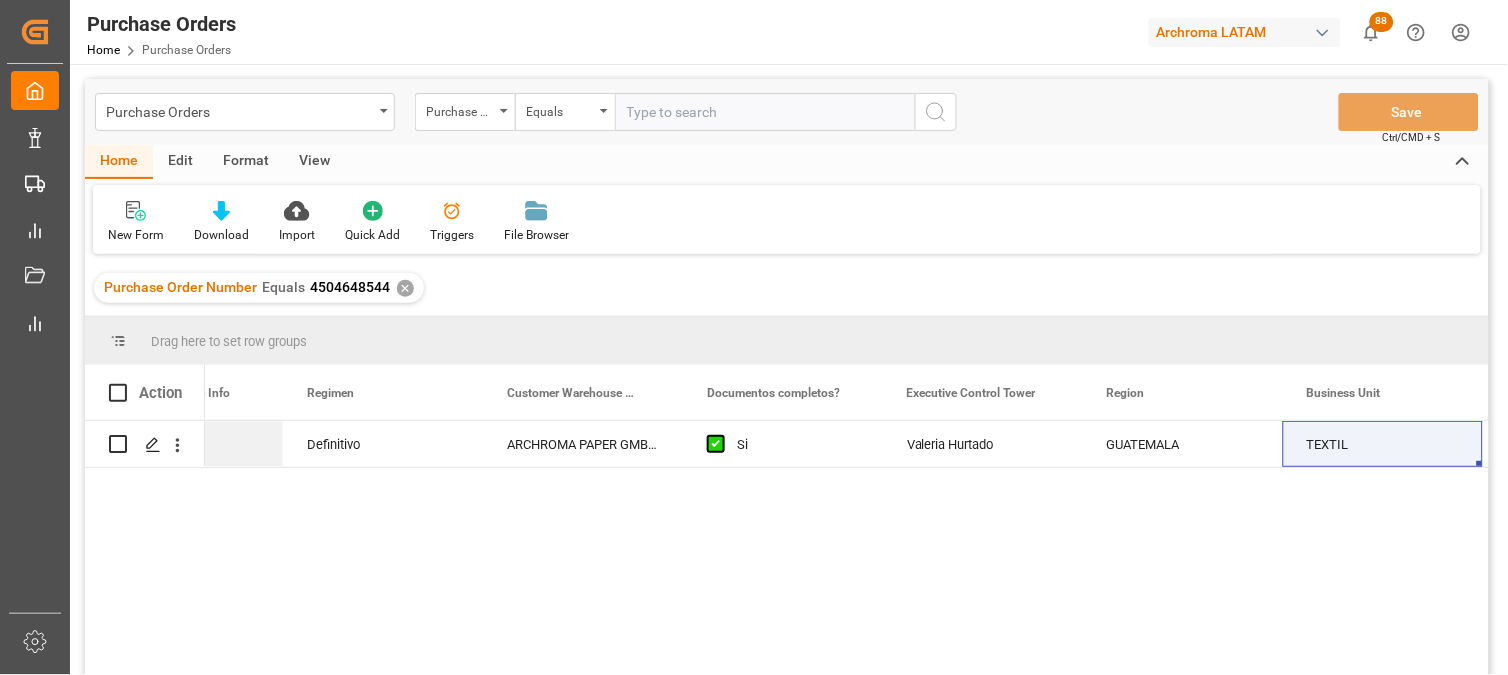 click on "✕" at bounding box center (405, 288) 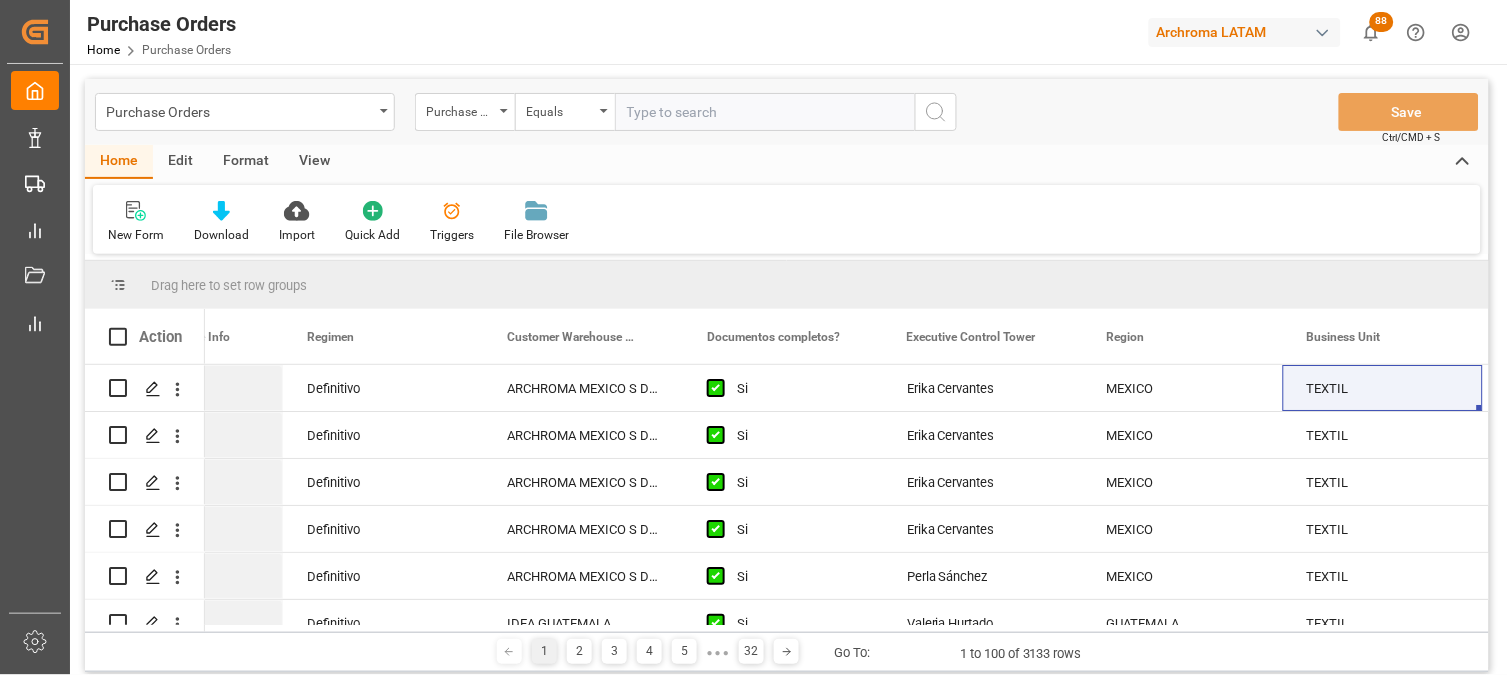 click at bounding box center [765, 112] 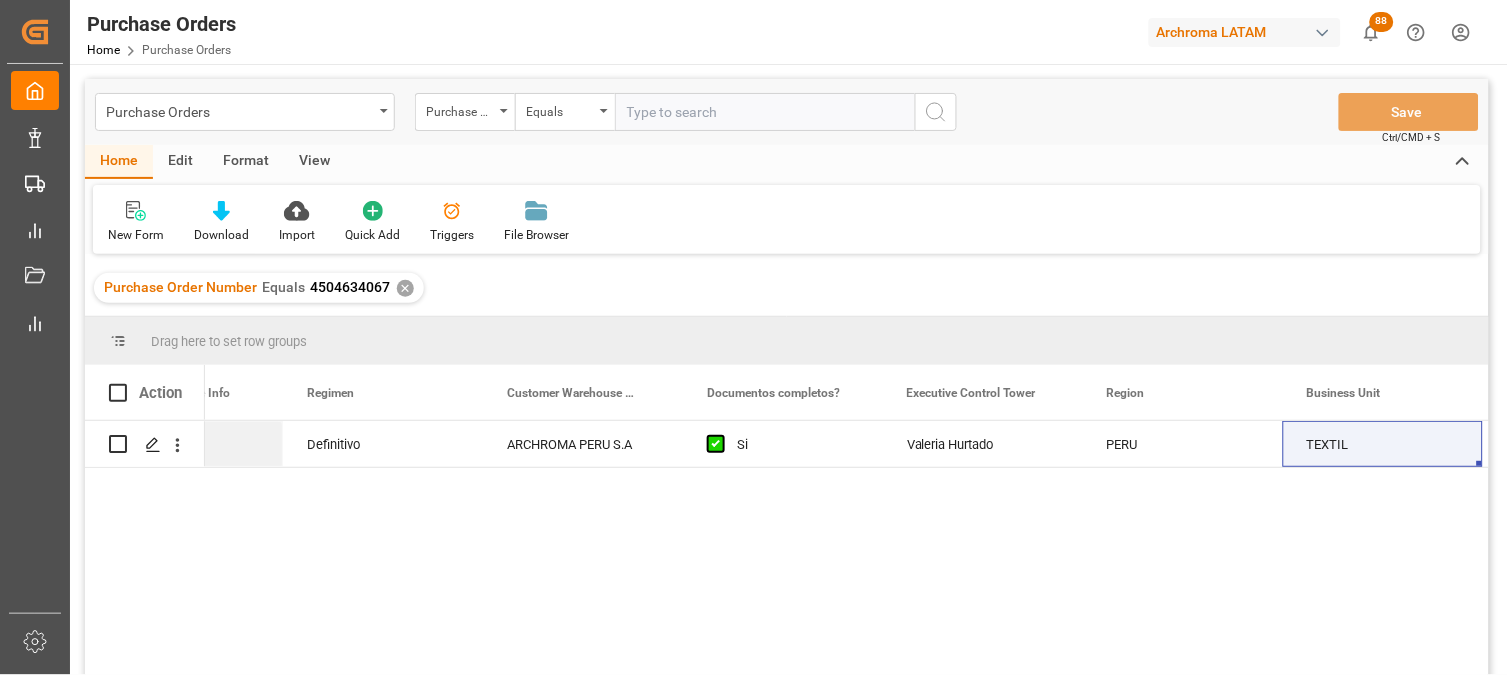 click on "✕" at bounding box center (405, 288) 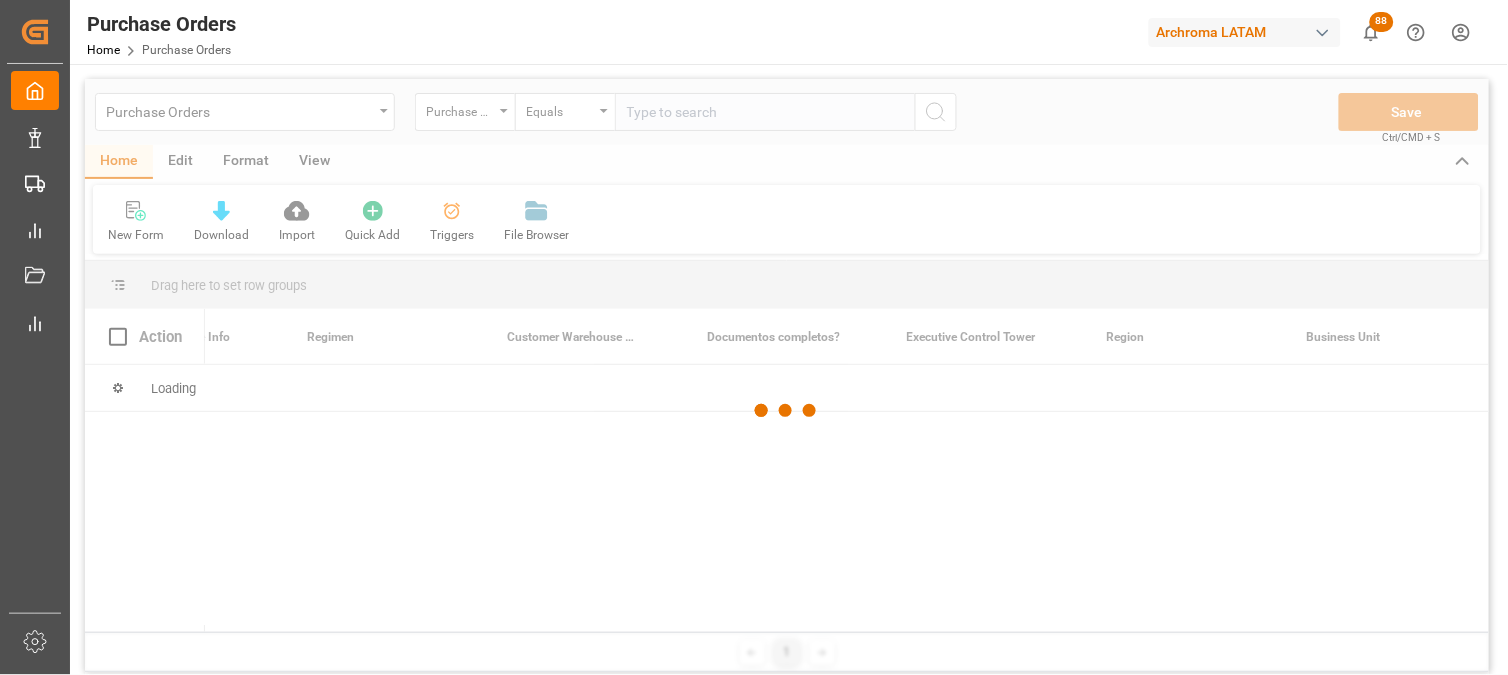 click at bounding box center (787, 410) 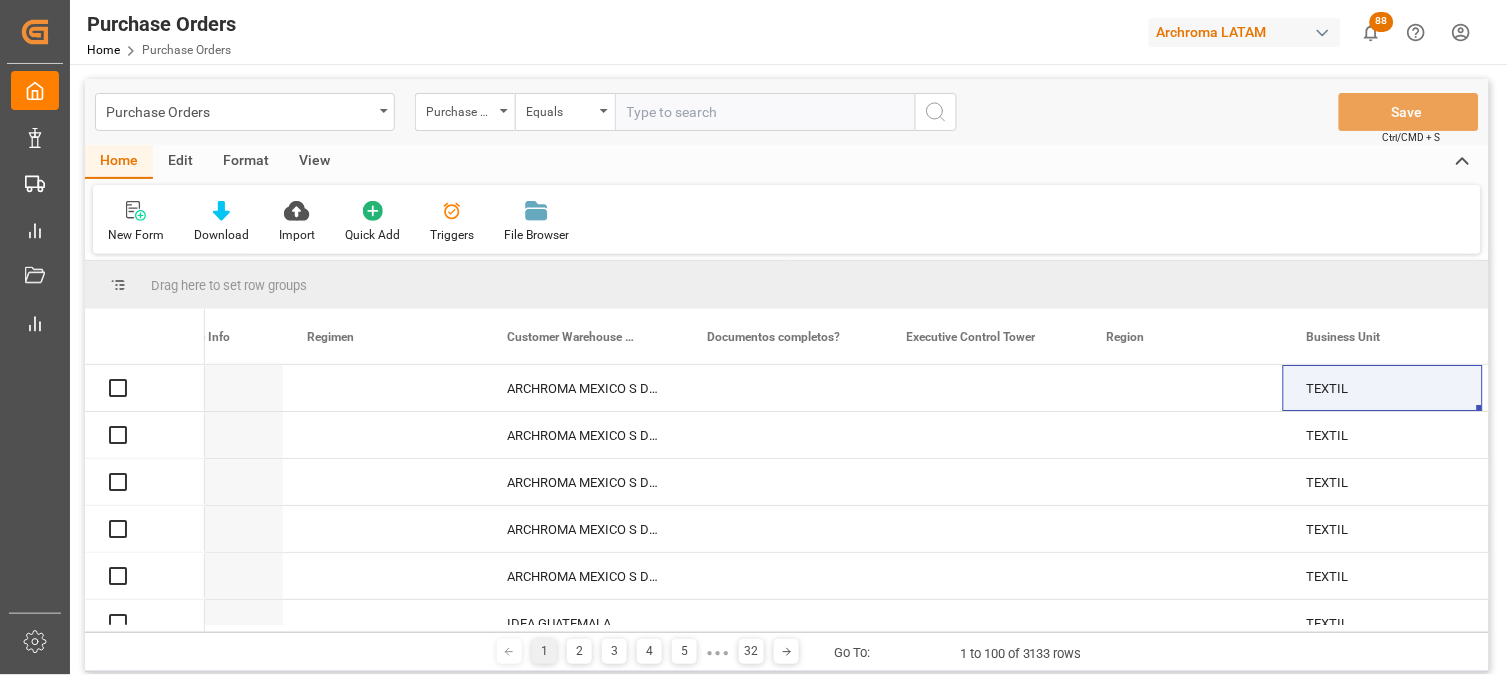 click at bounding box center [765, 112] 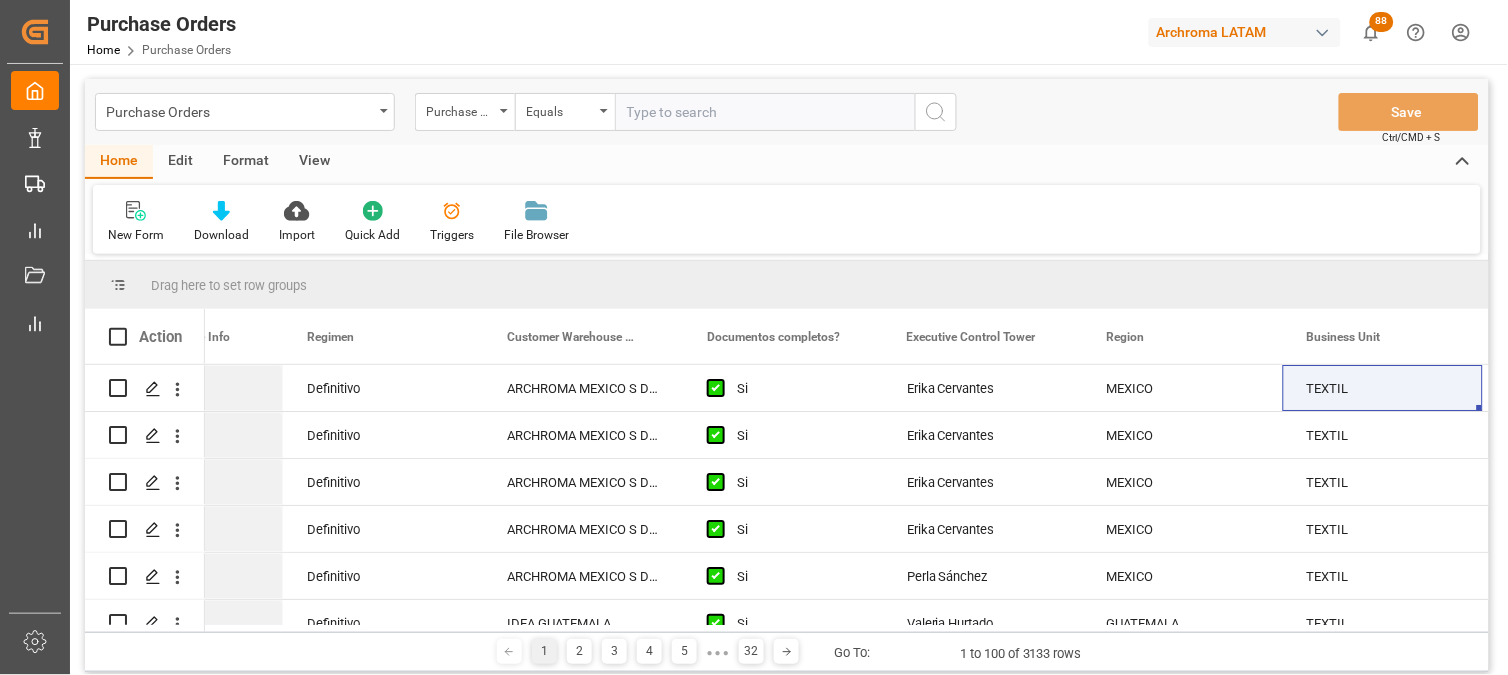 paste on "4504638979" 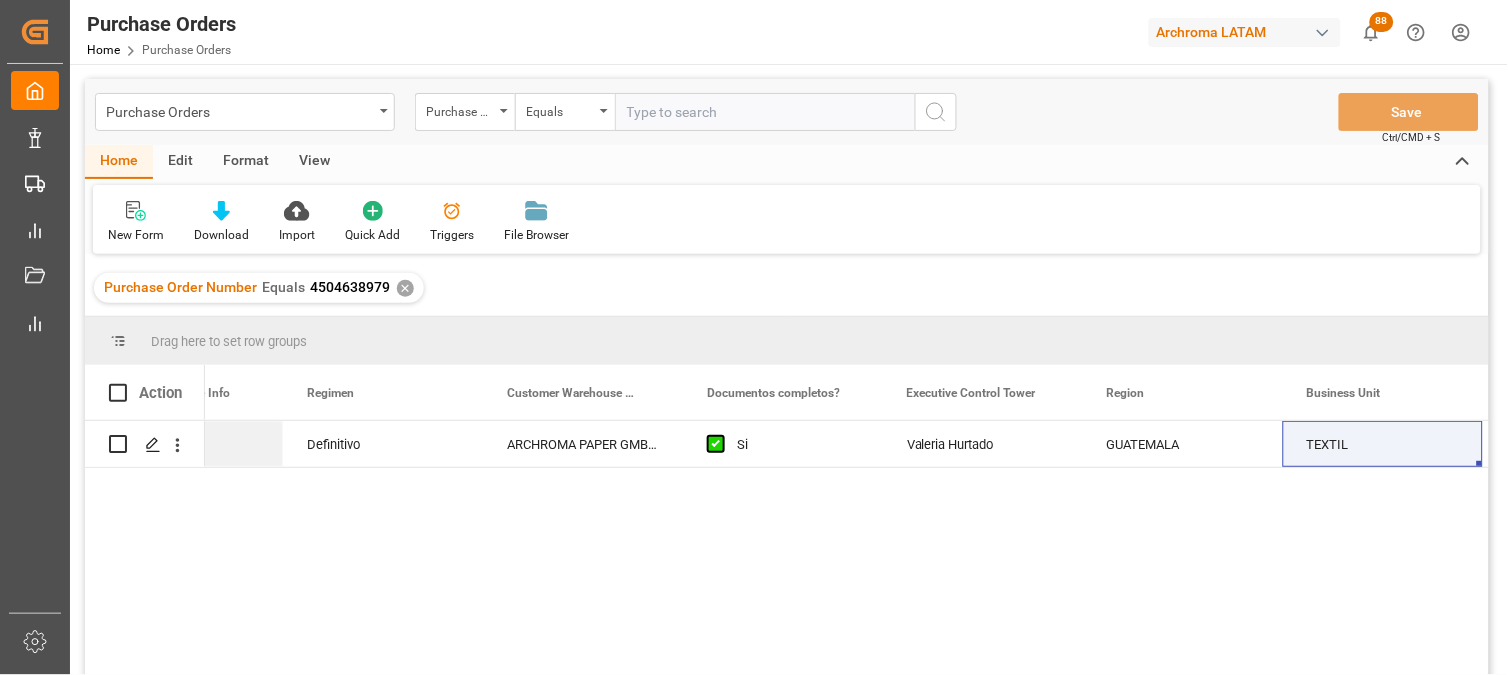 click on "✕" at bounding box center [405, 288] 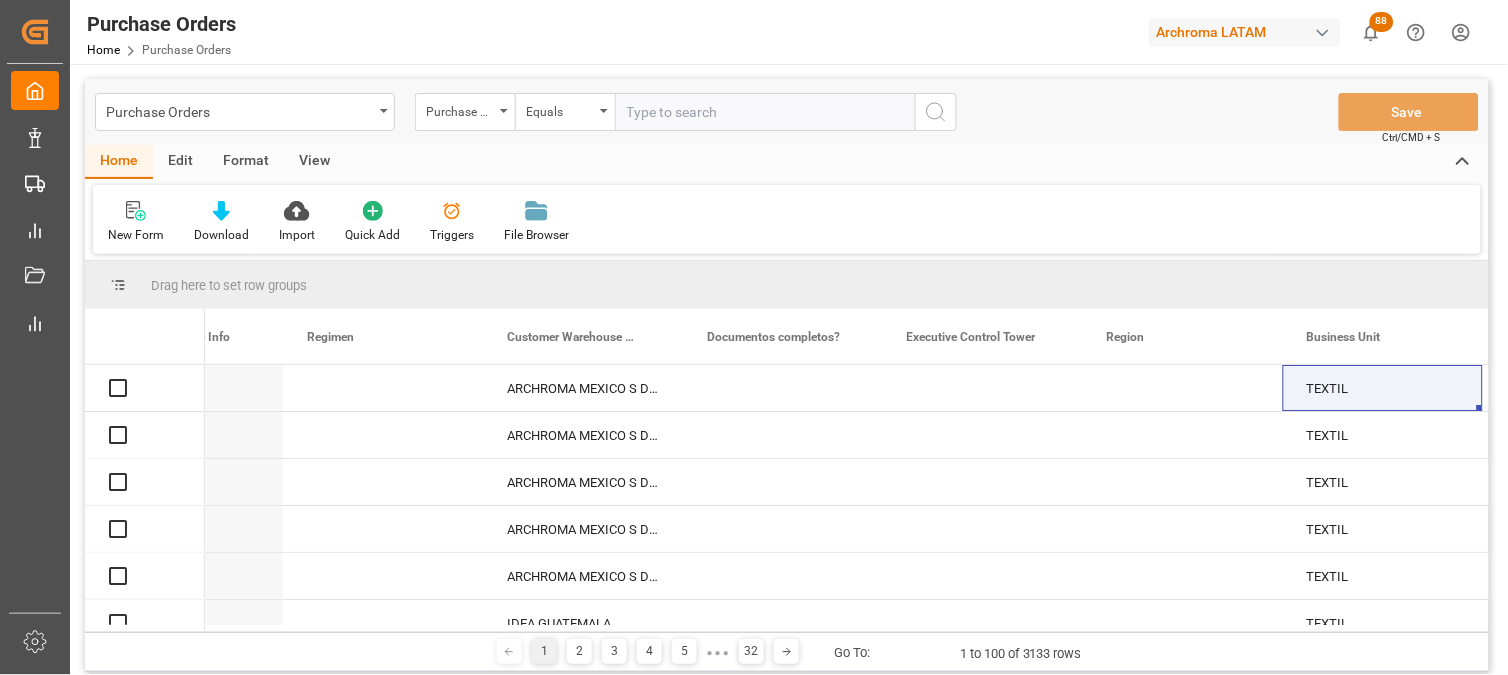 click at bounding box center (765, 112) 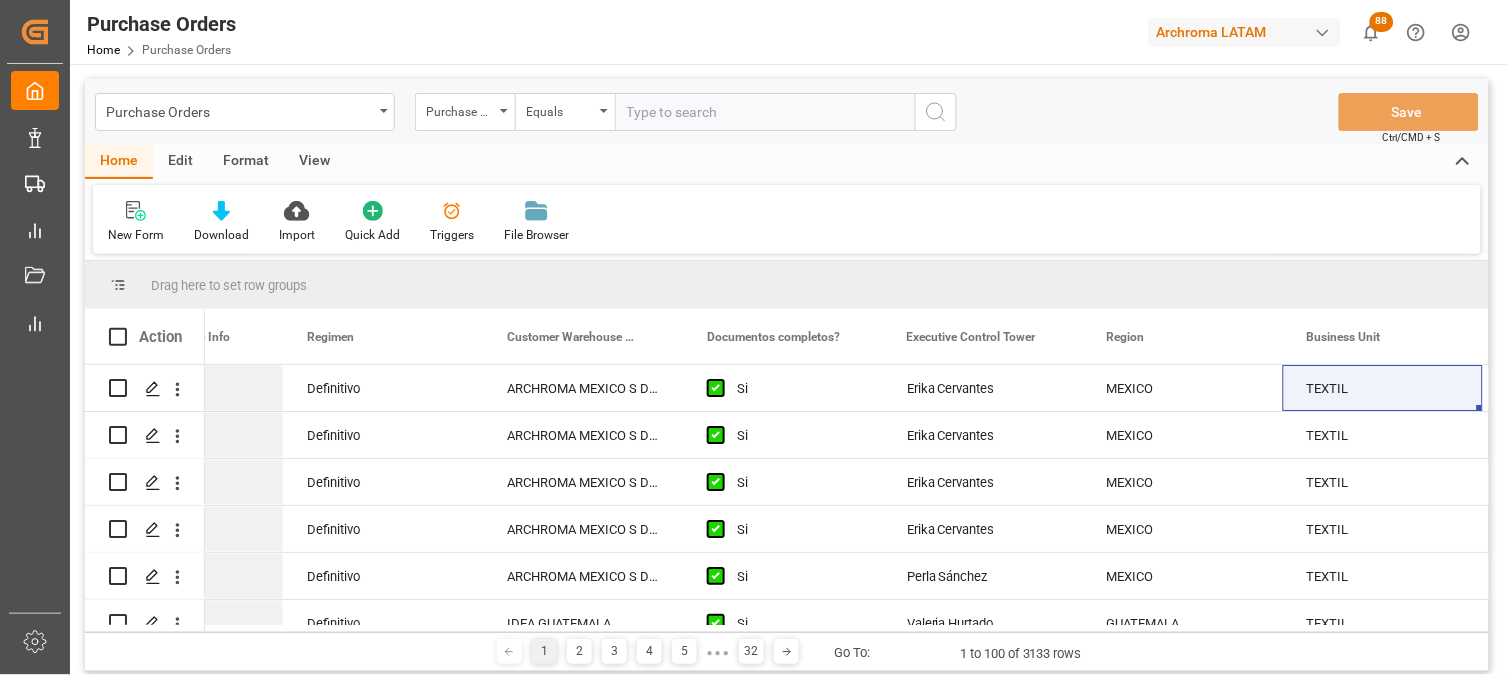 paste on "4504622456" 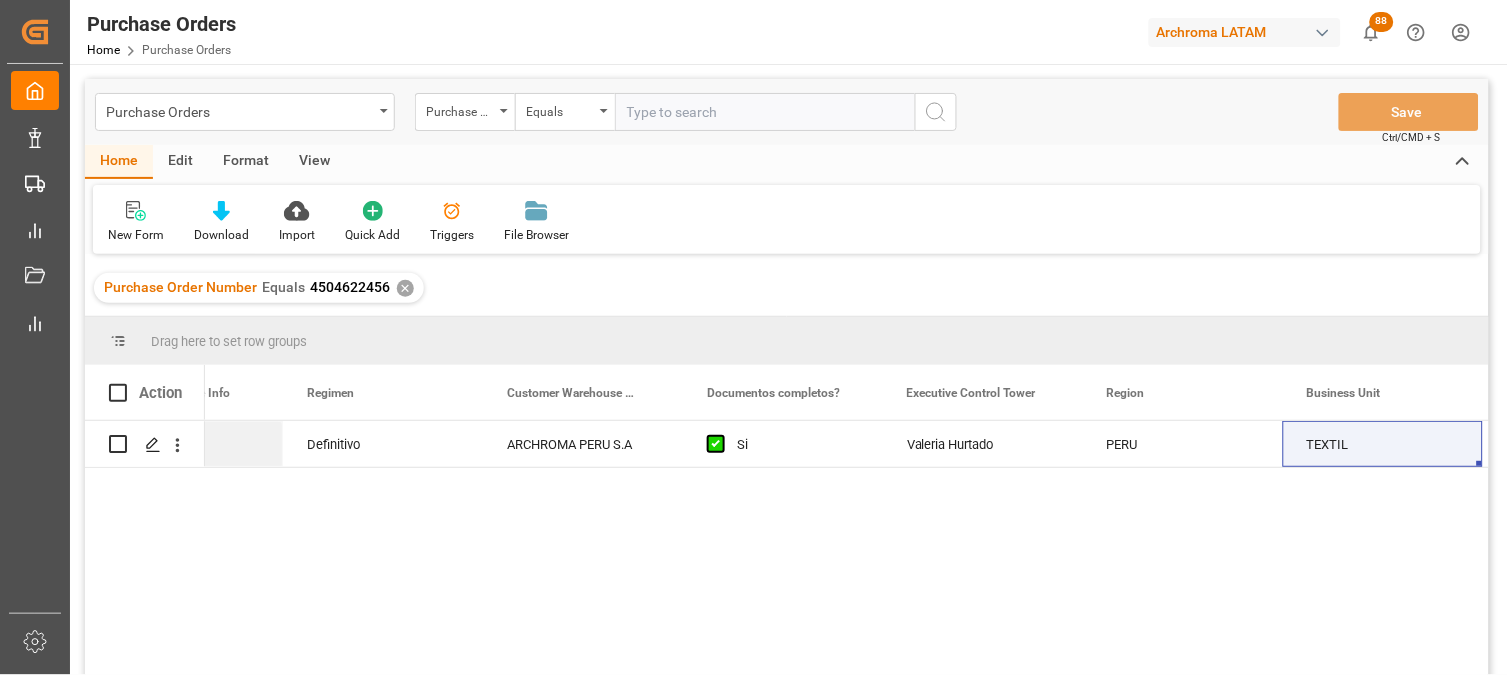 click on "✕" at bounding box center (405, 288) 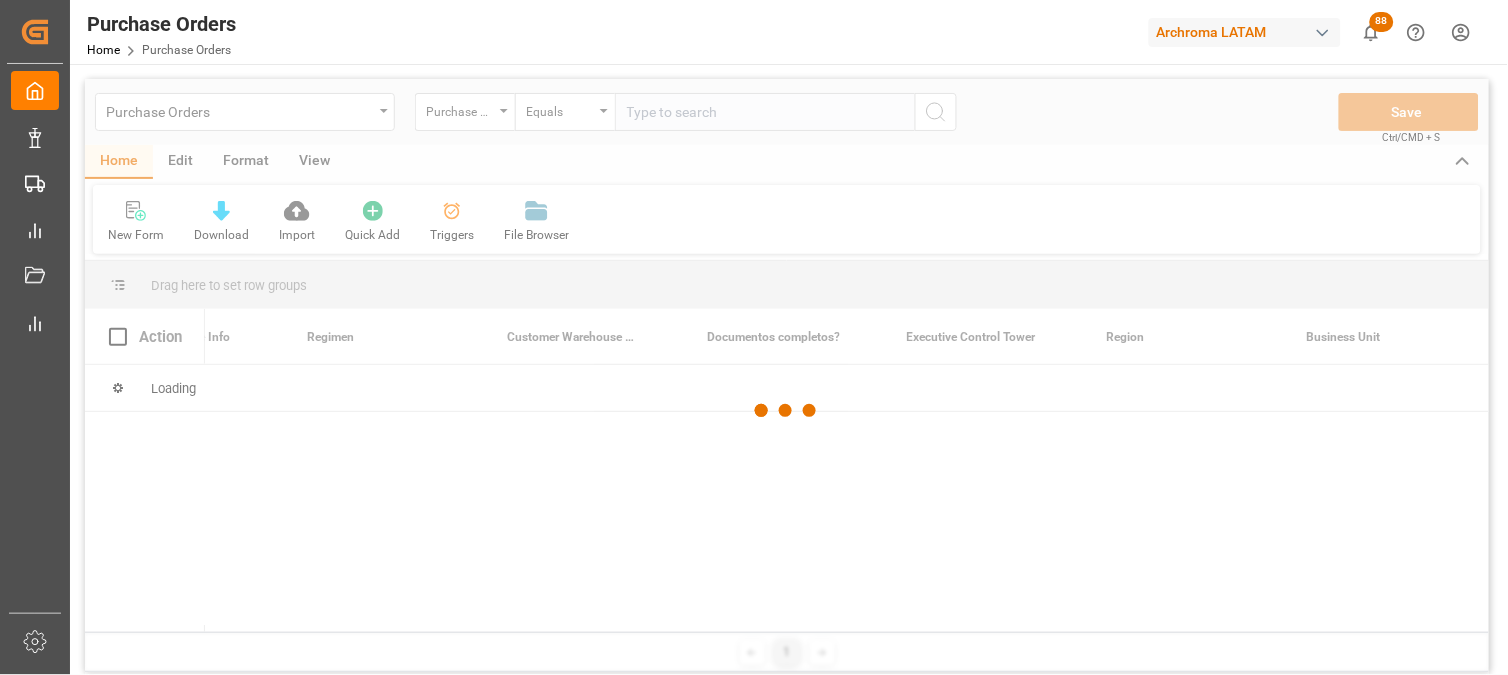 click at bounding box center (787, 410) 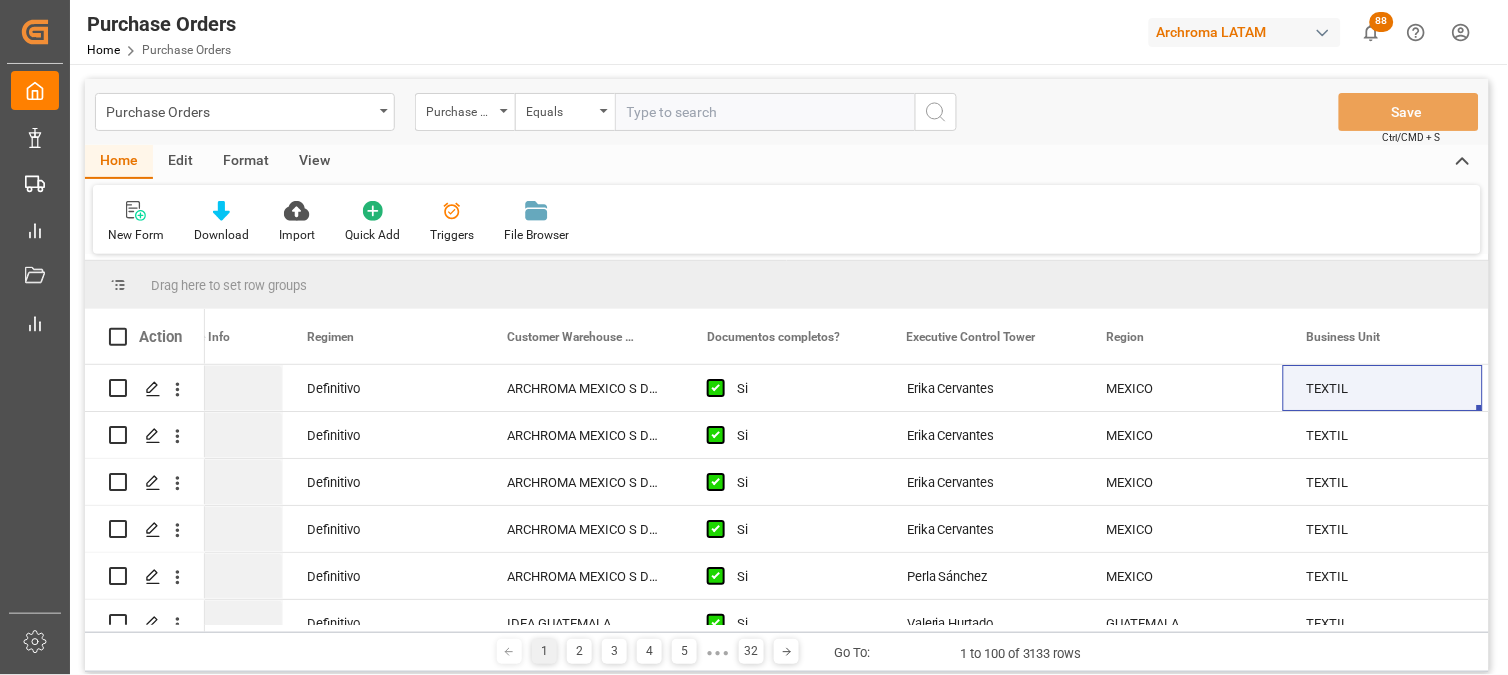 click at bounding box center [765, 112] 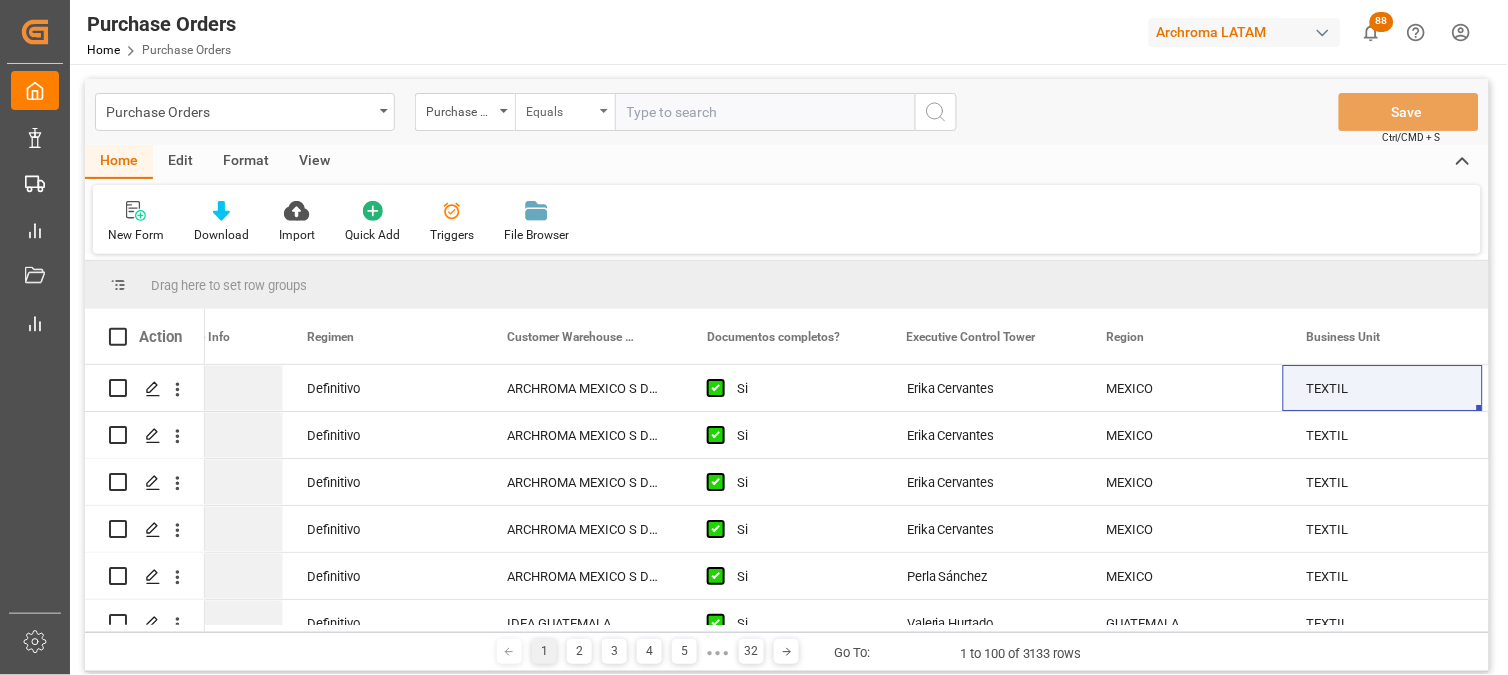 paste on "4504624529" 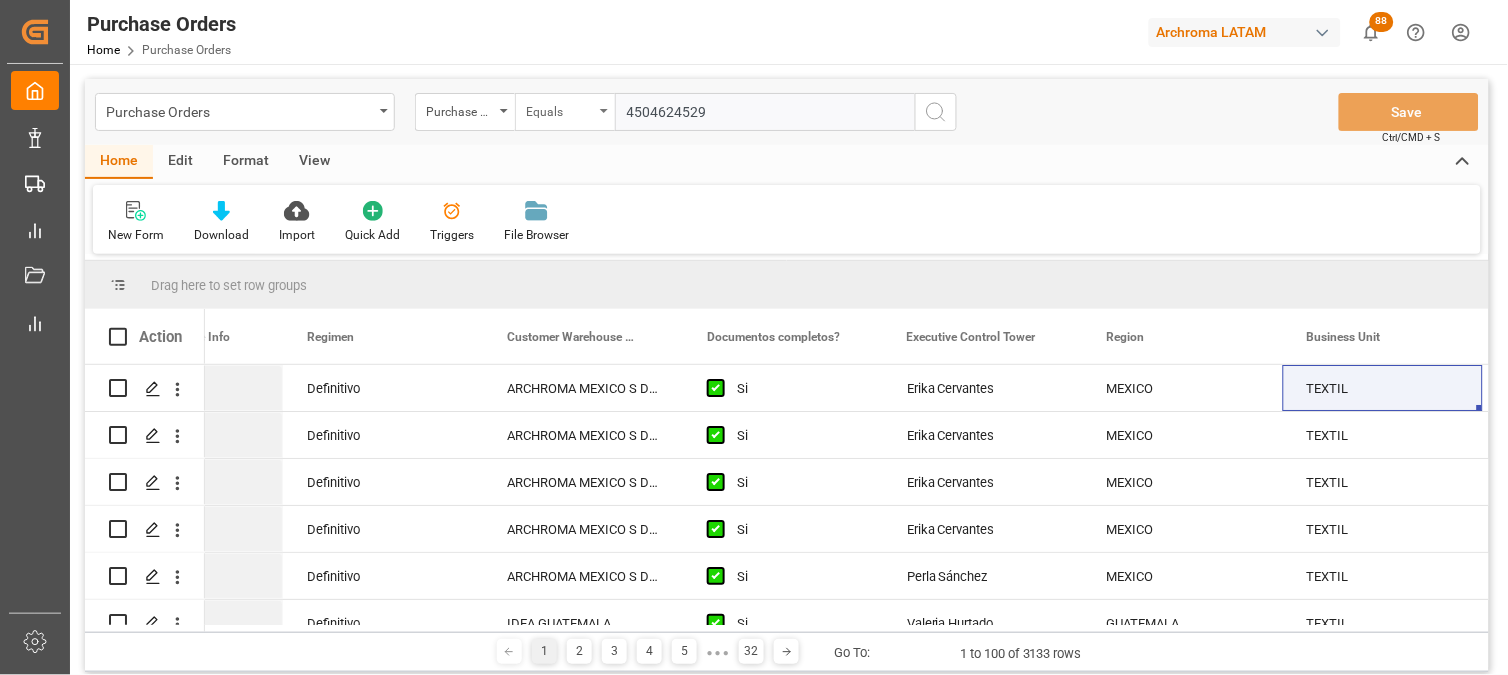 type 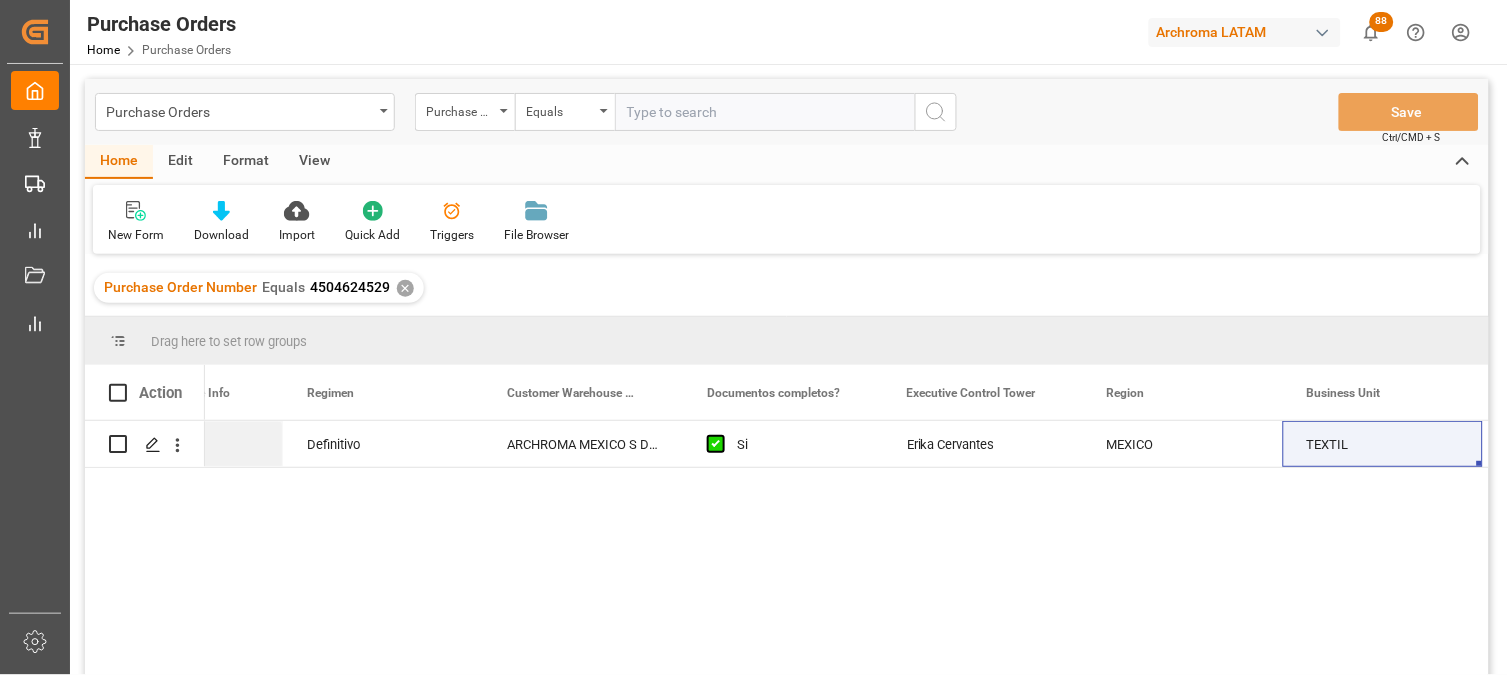 click on "✕" at bounding box center (405, 288) 